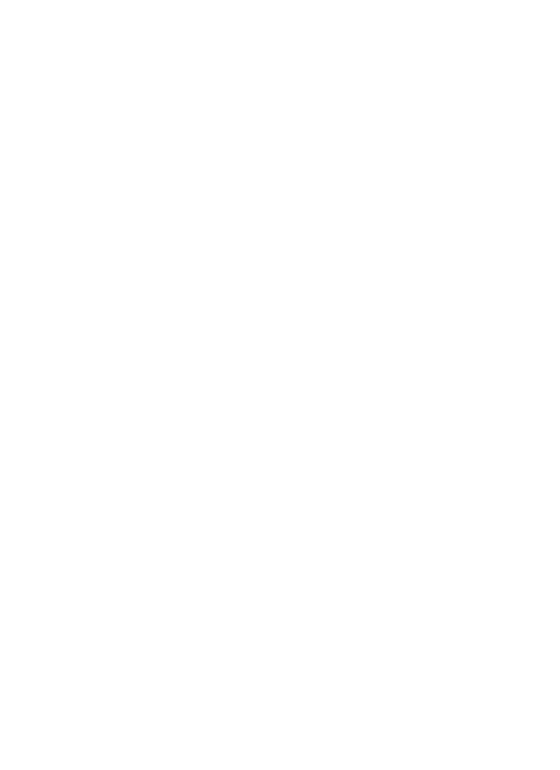 scroll, scrollTop: 0, scrollLeft: 0, axis: both 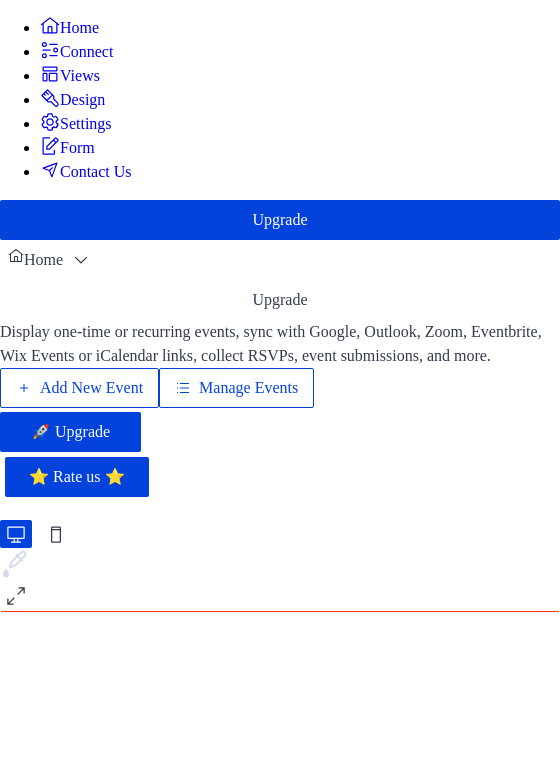 click on "Manage Events" at bounding box center [248, 388] 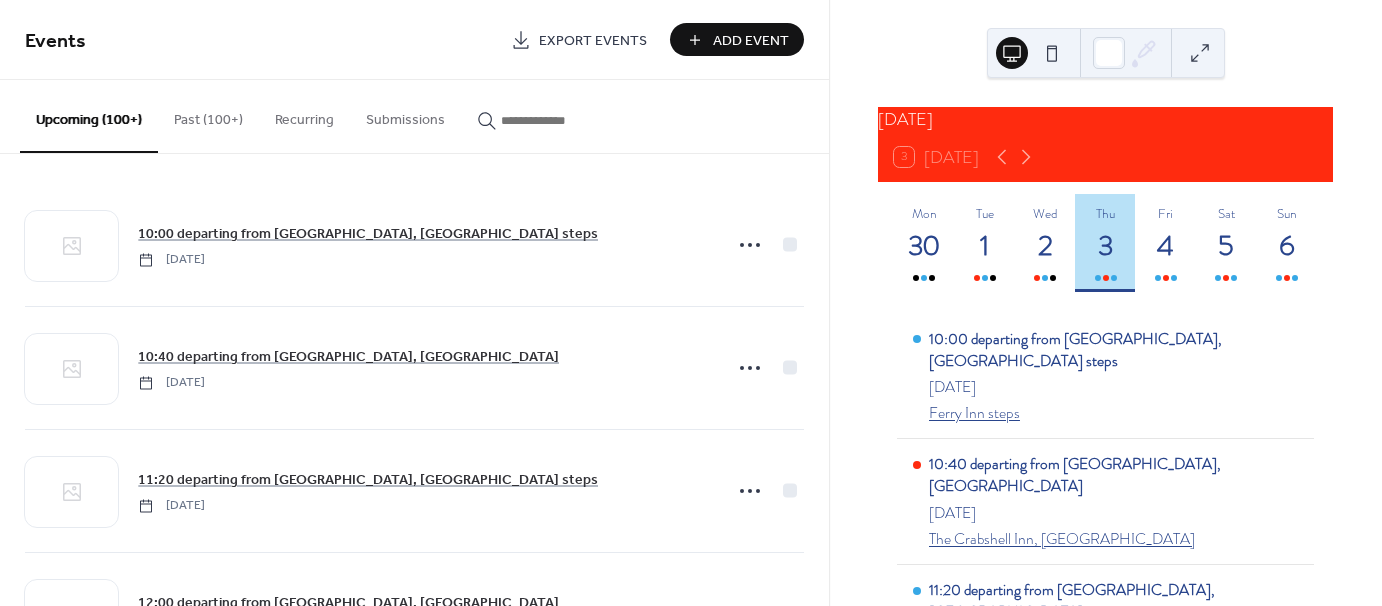 scroll, scrollTop: 0, scrollLeft: 0, axis: both 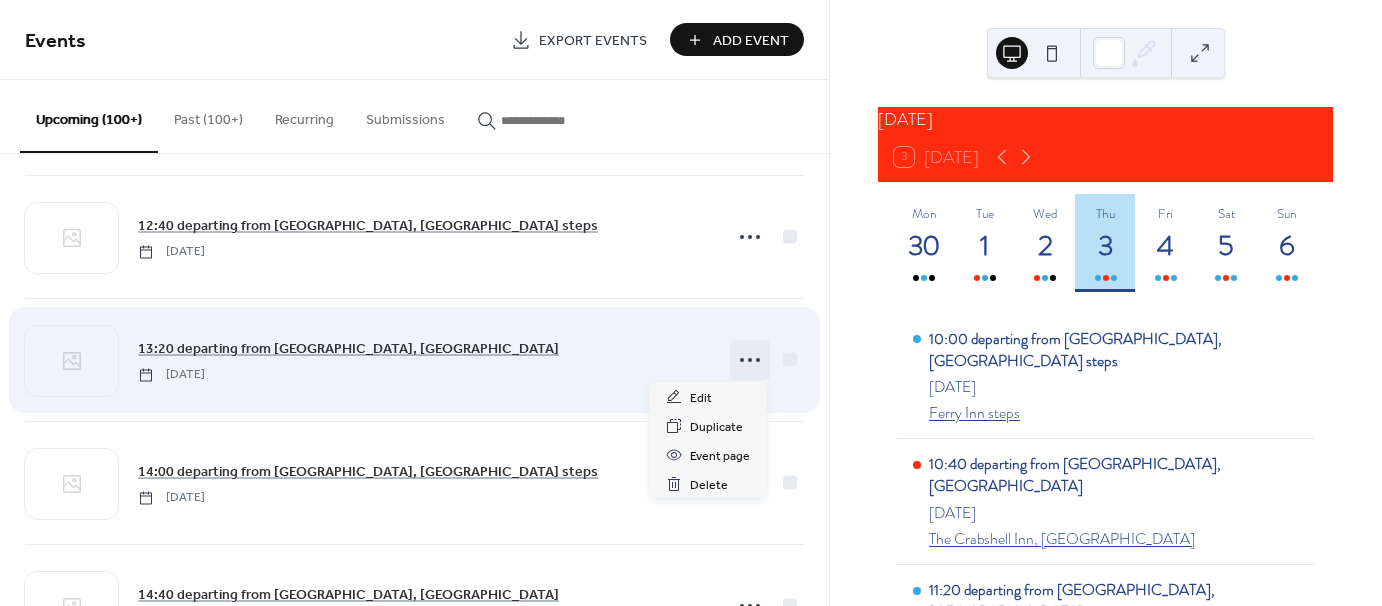 click 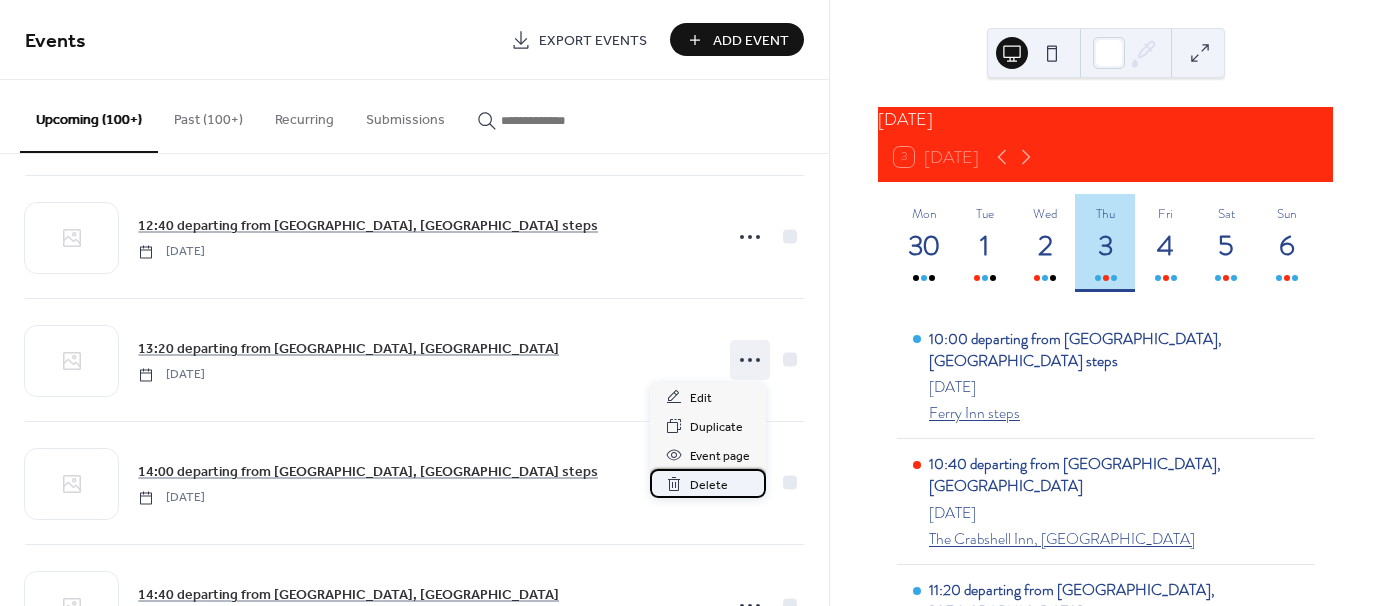 click on "Delete" at bounding box center [709, 485] 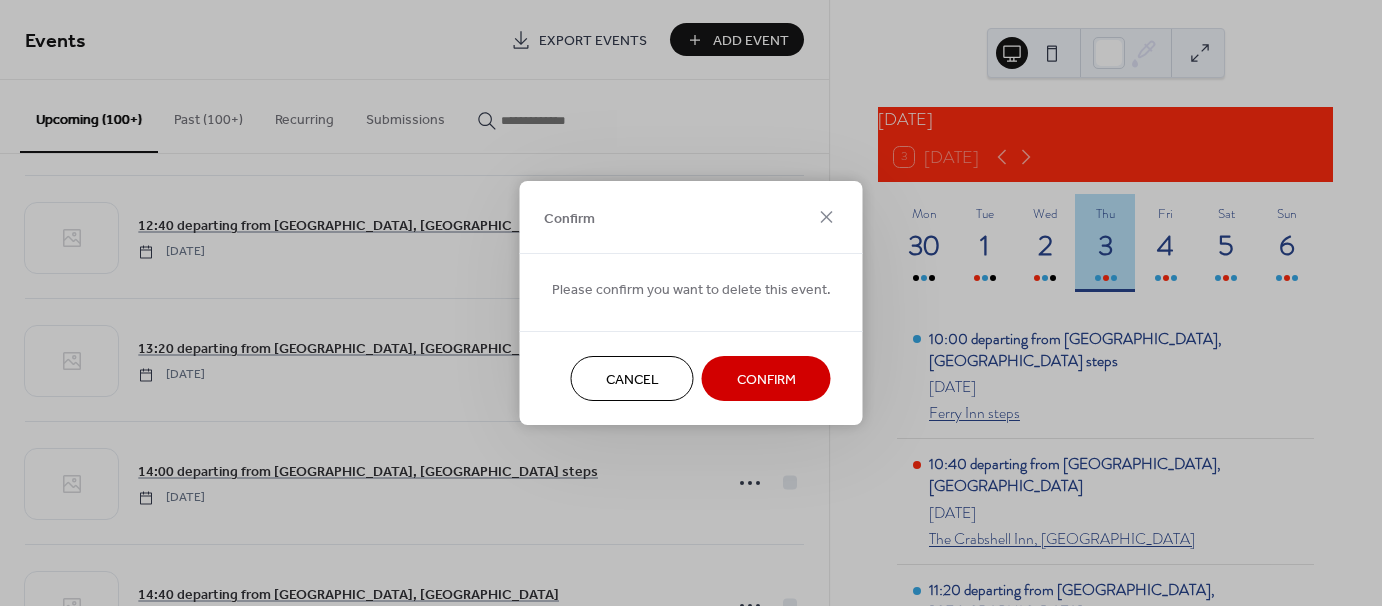 click on "Confirm" at bounding box center [766, 380] 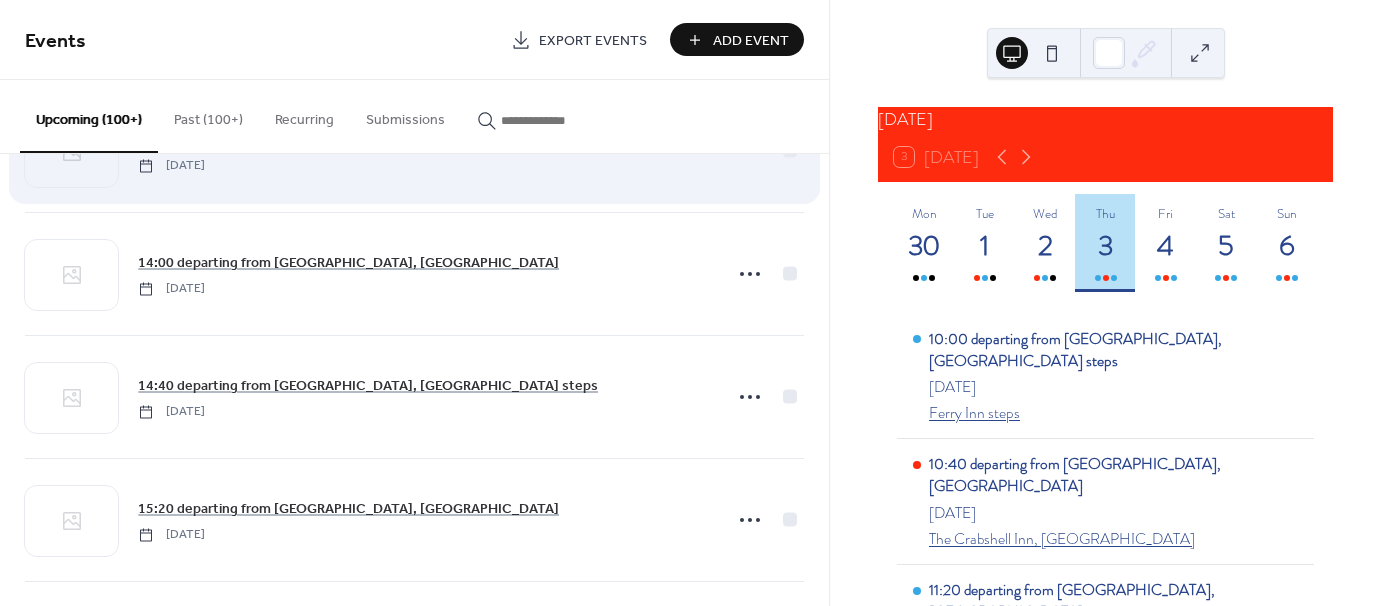 scroll, scrollTop: 1500, scrollLeft: 0, axis: vertical 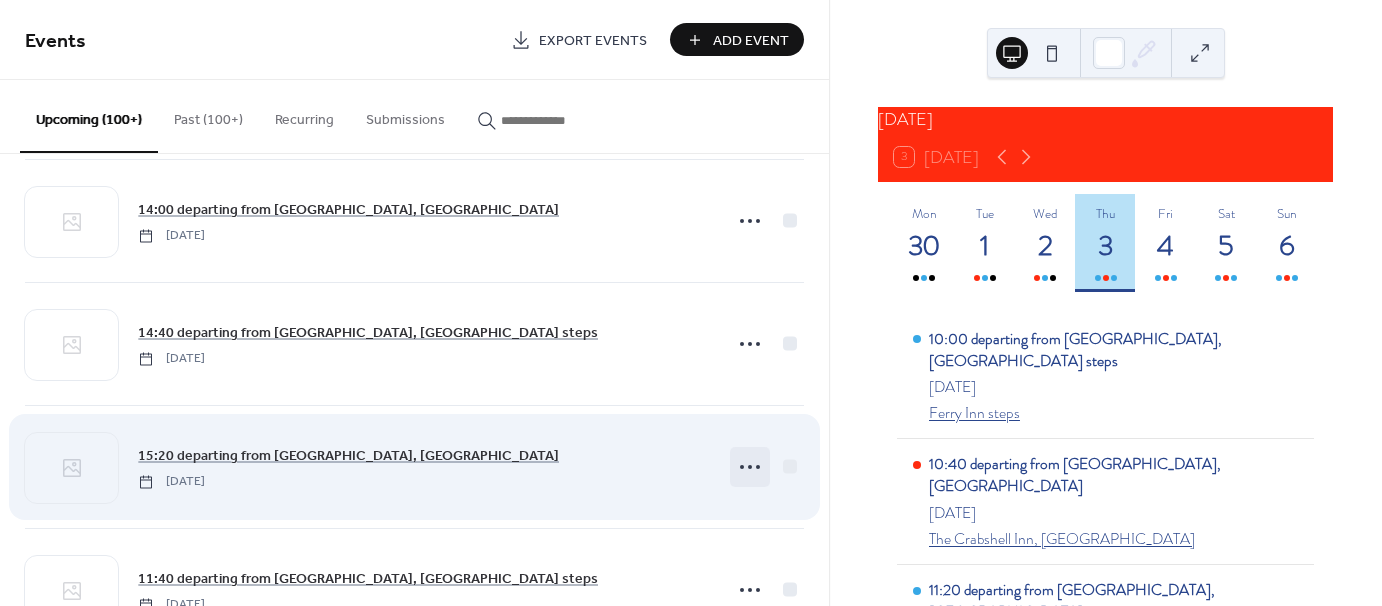 click 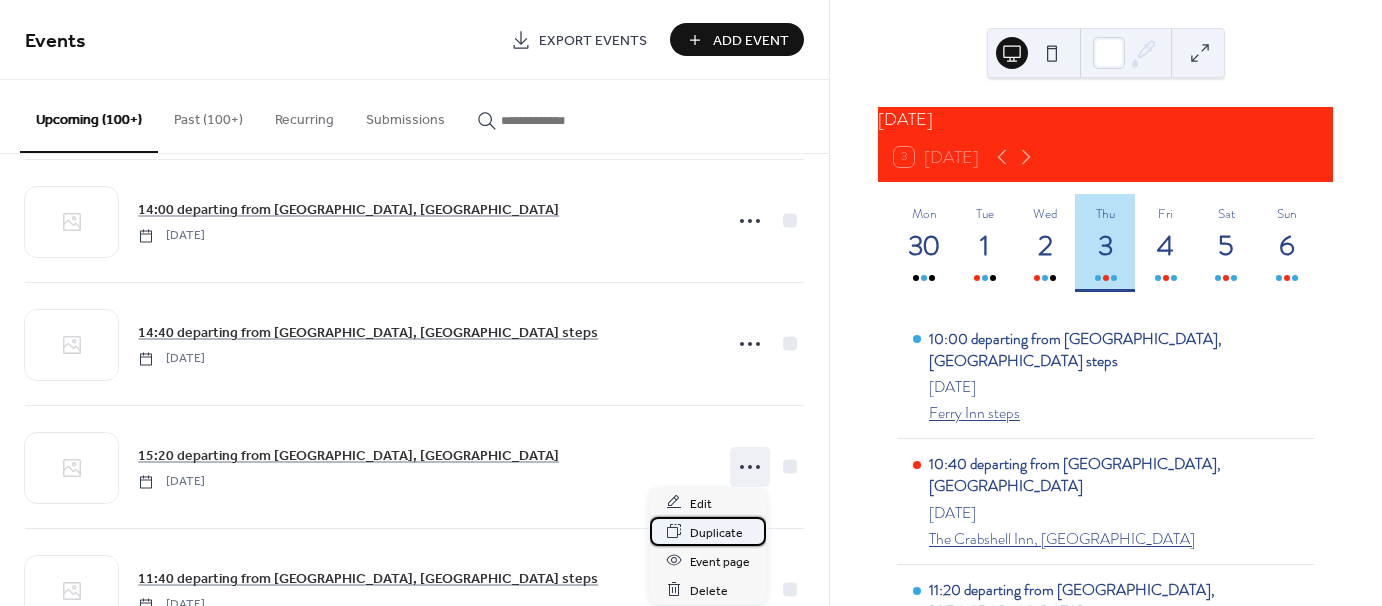 click on "Duplicate" at bounding box center [716, 532] 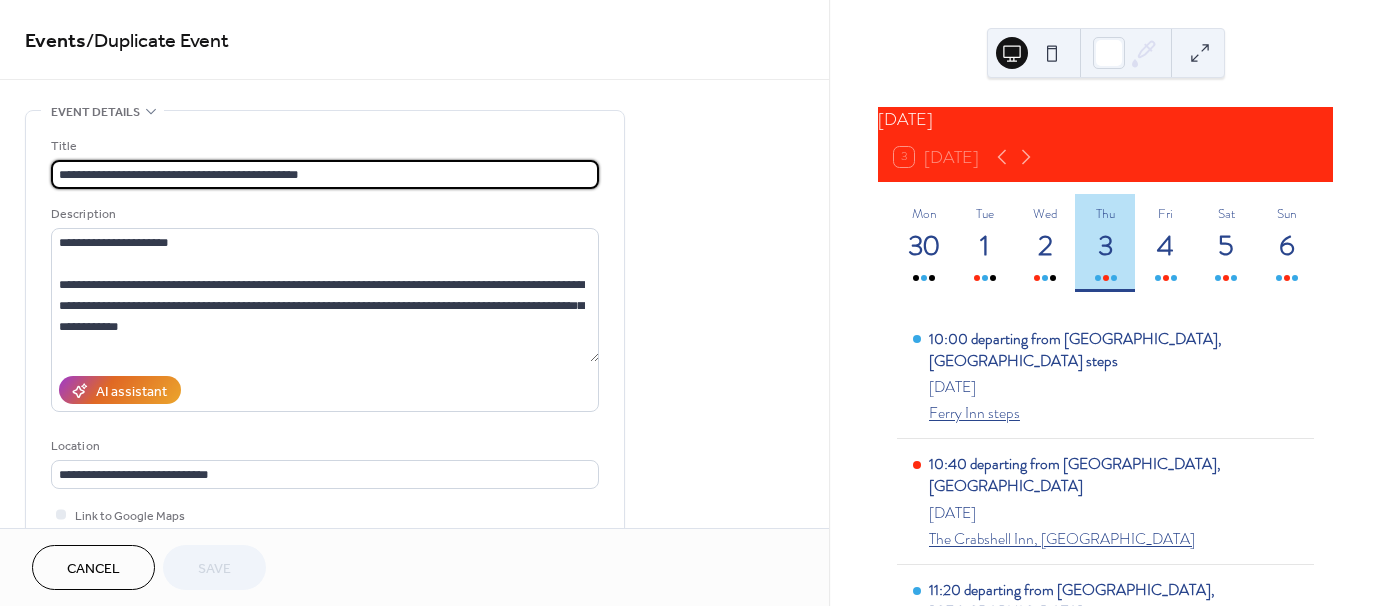click on "**********" at bounding box center [325, 174] 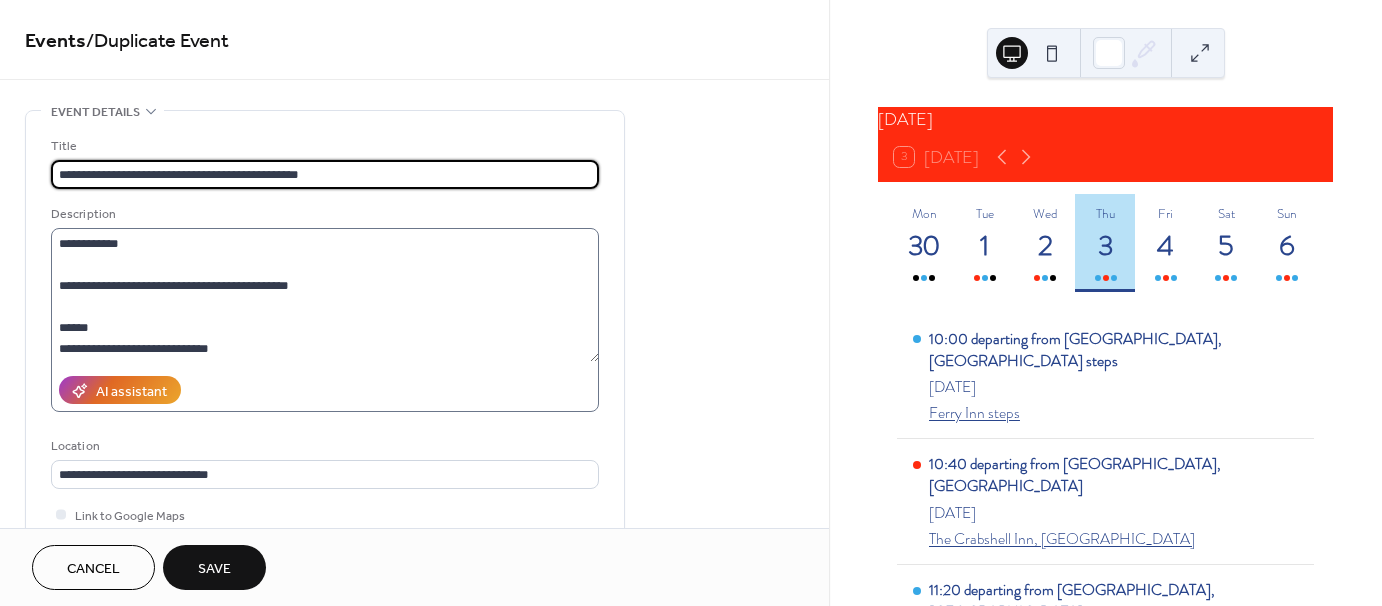 scroll, scrollTop: 84, scrollLeft: 0, axis: vertical 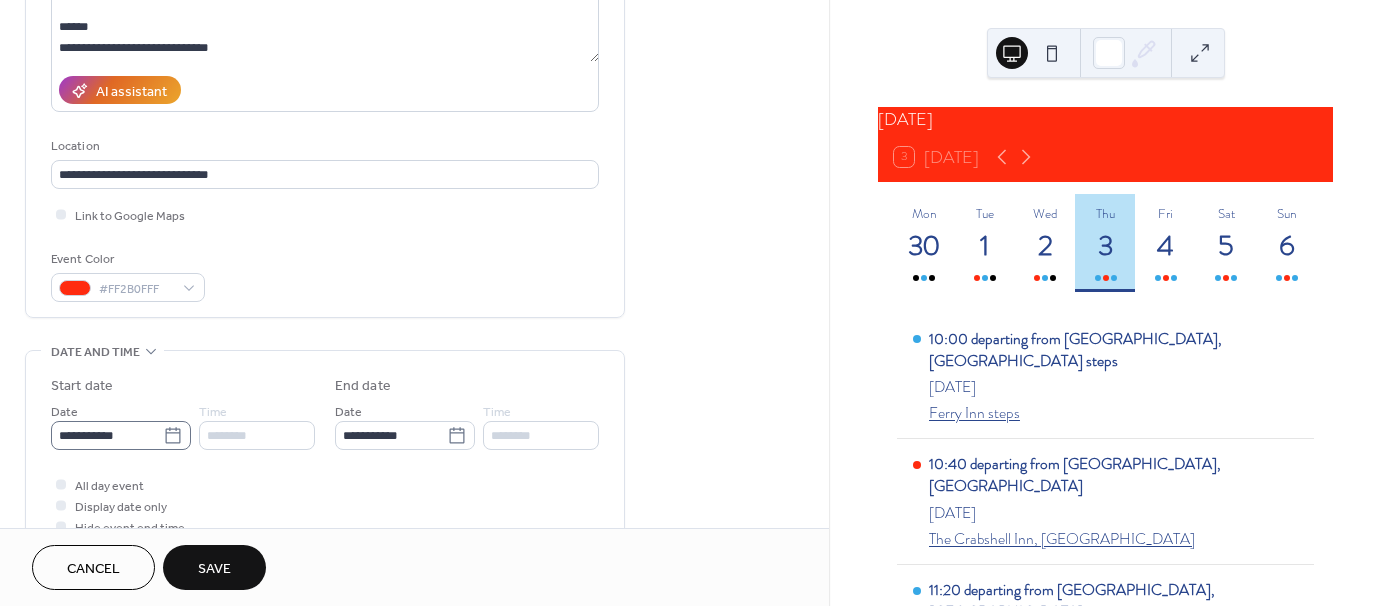 type on "**********" 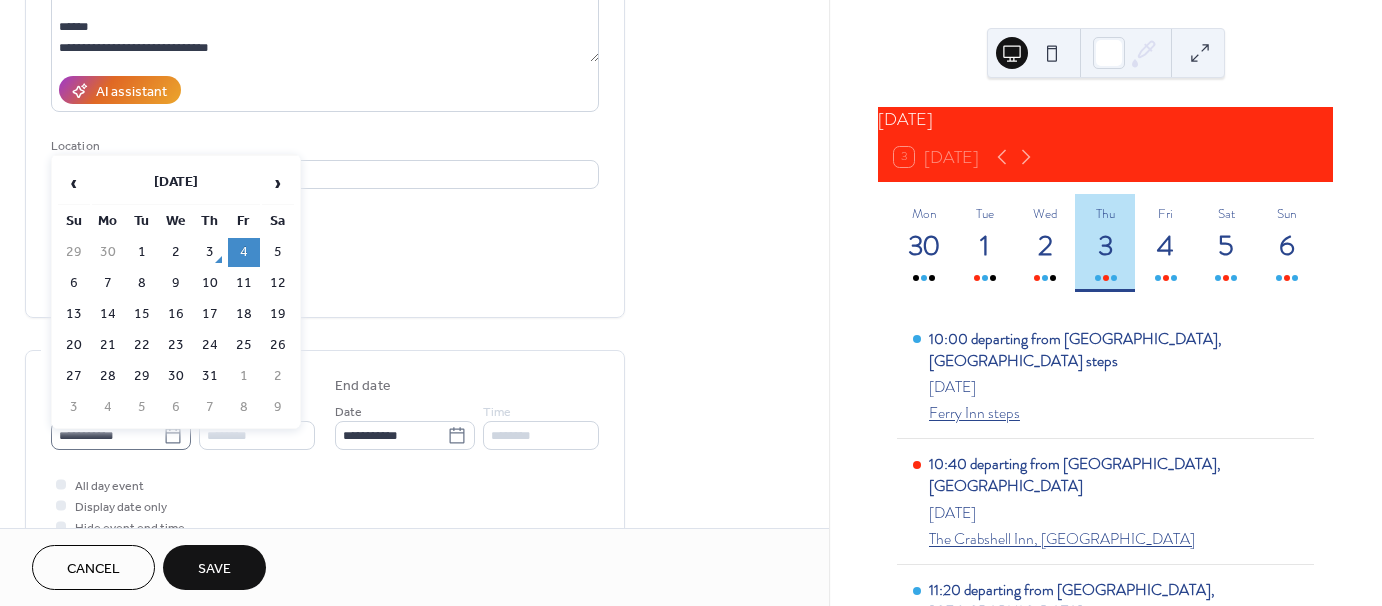 click 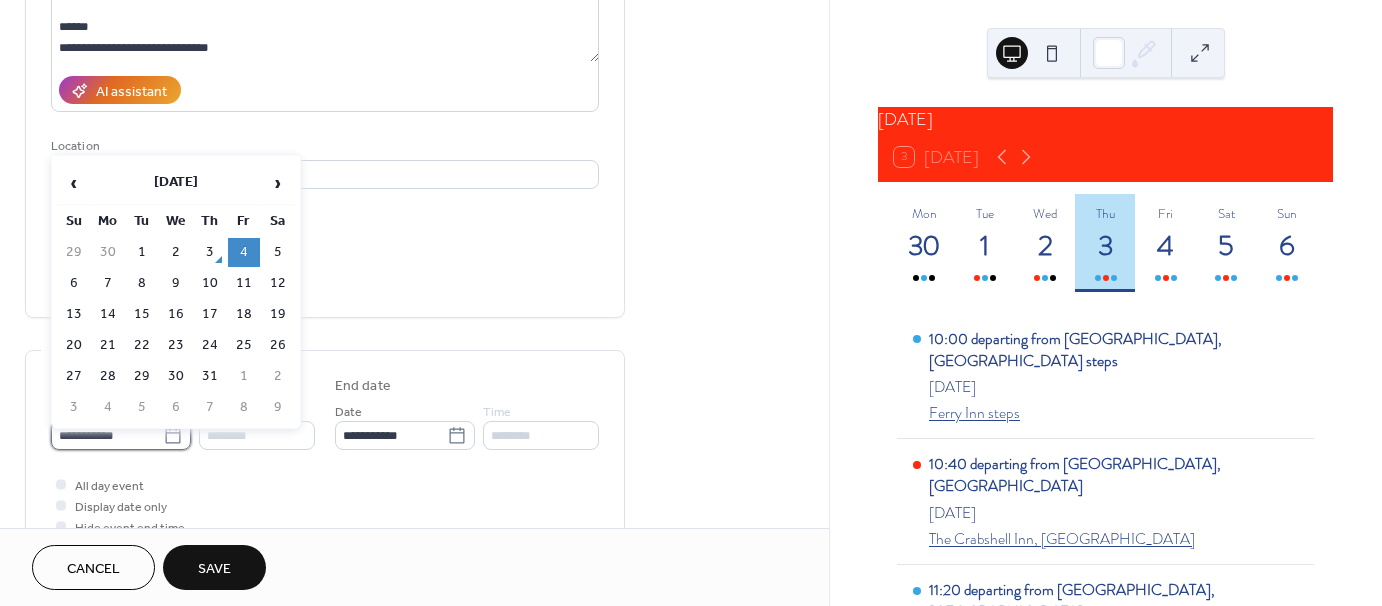 click on "**********" at bounding box center (107, 435) 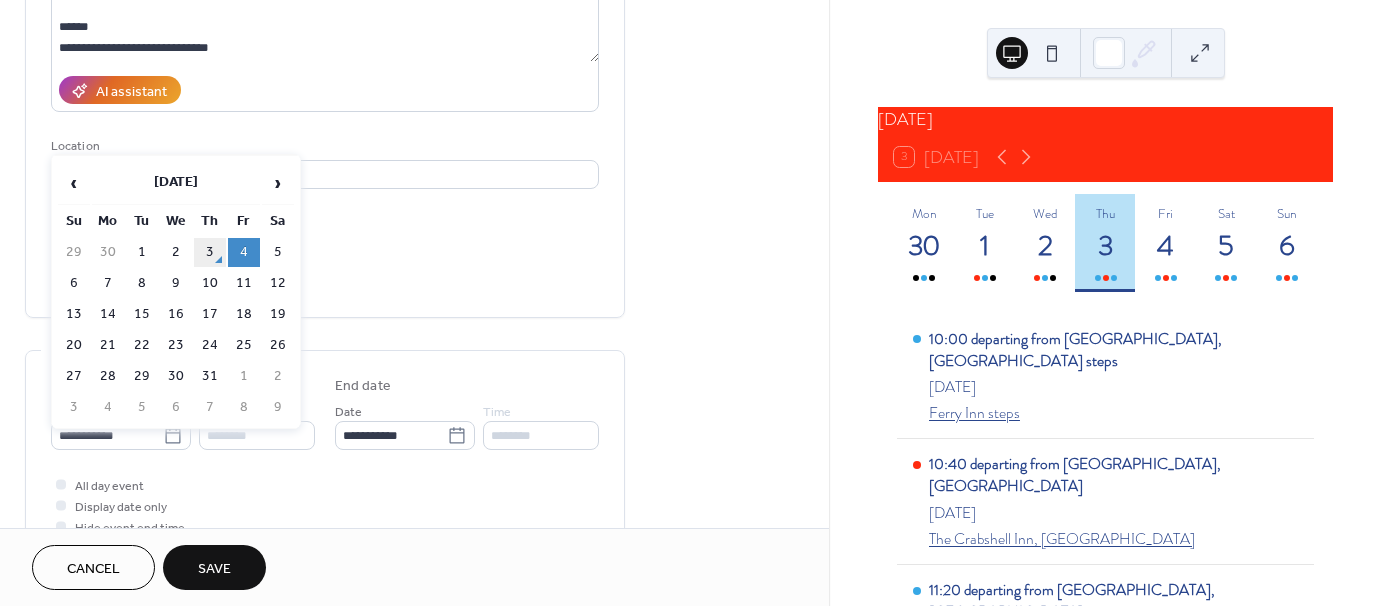 click on "3" at bounding box center (210, 252) 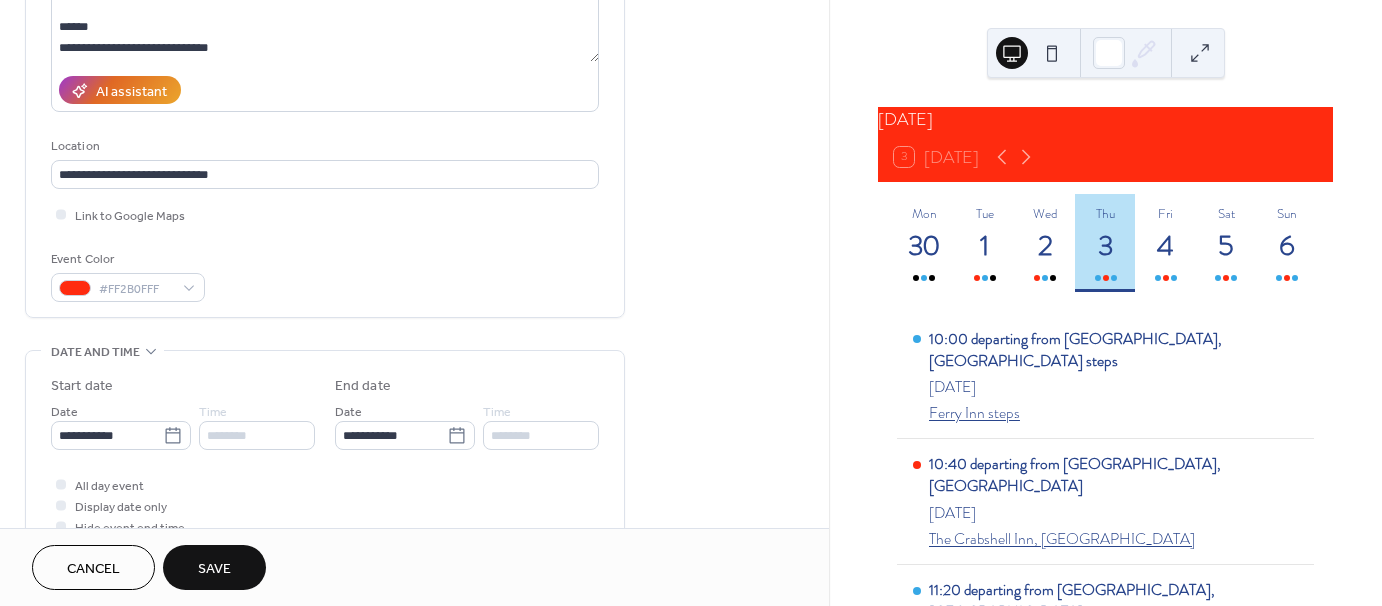 click on "Save" at bounding box center [214, 569] 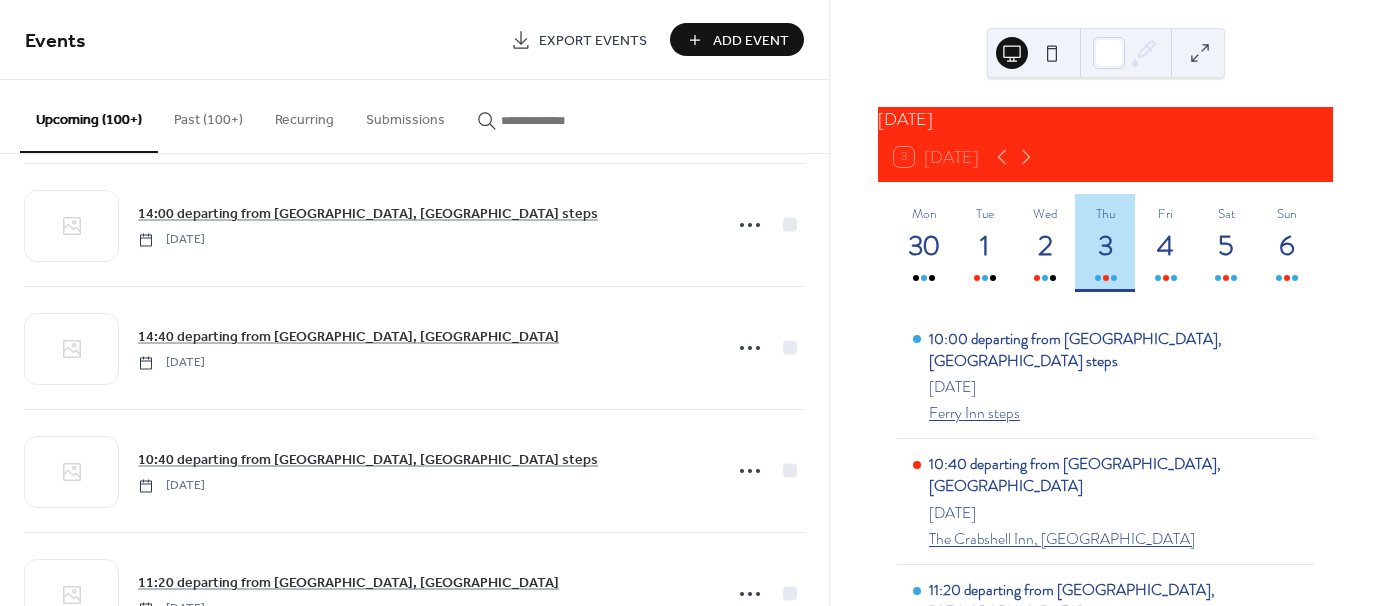 scroll, scrollTop: 800, scrollLeft: 0, axis: vertical 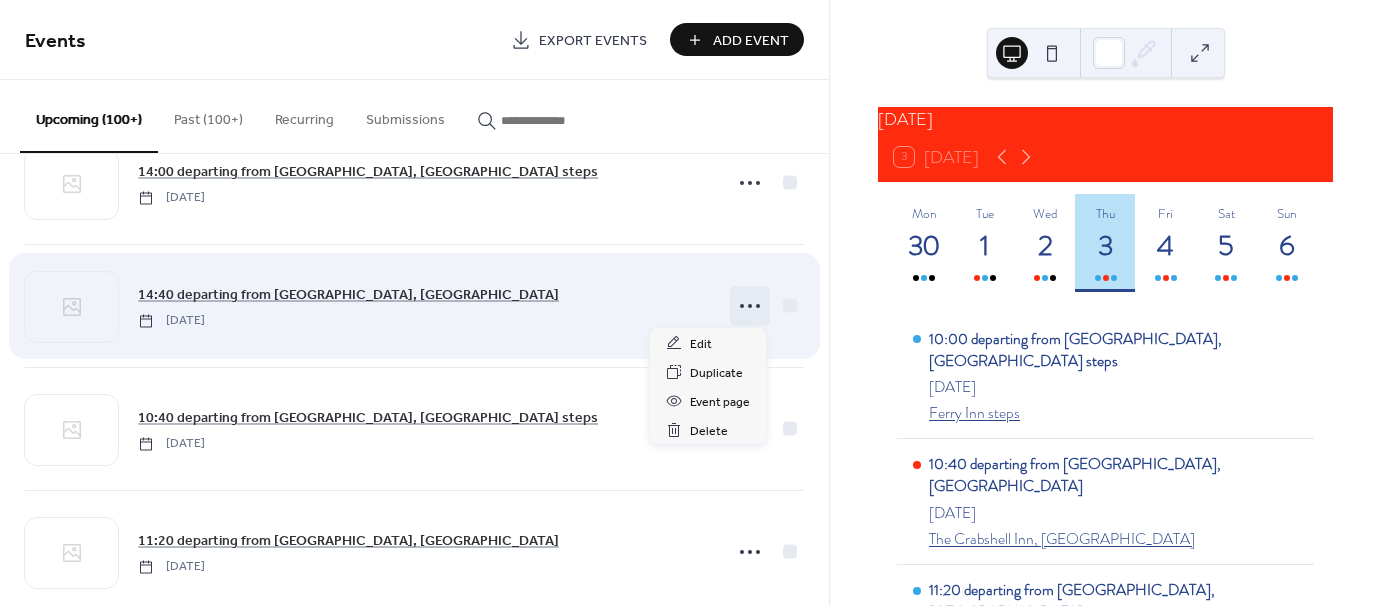 click 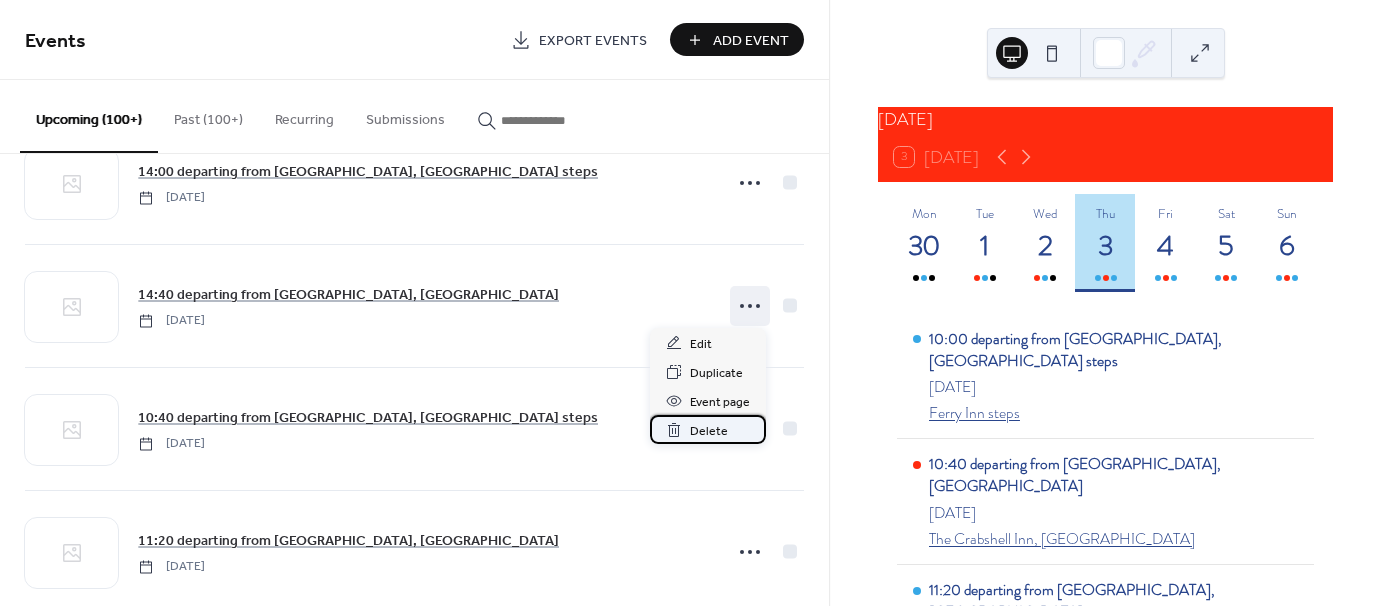 click on "Delete" at bounding box center [709, 431] 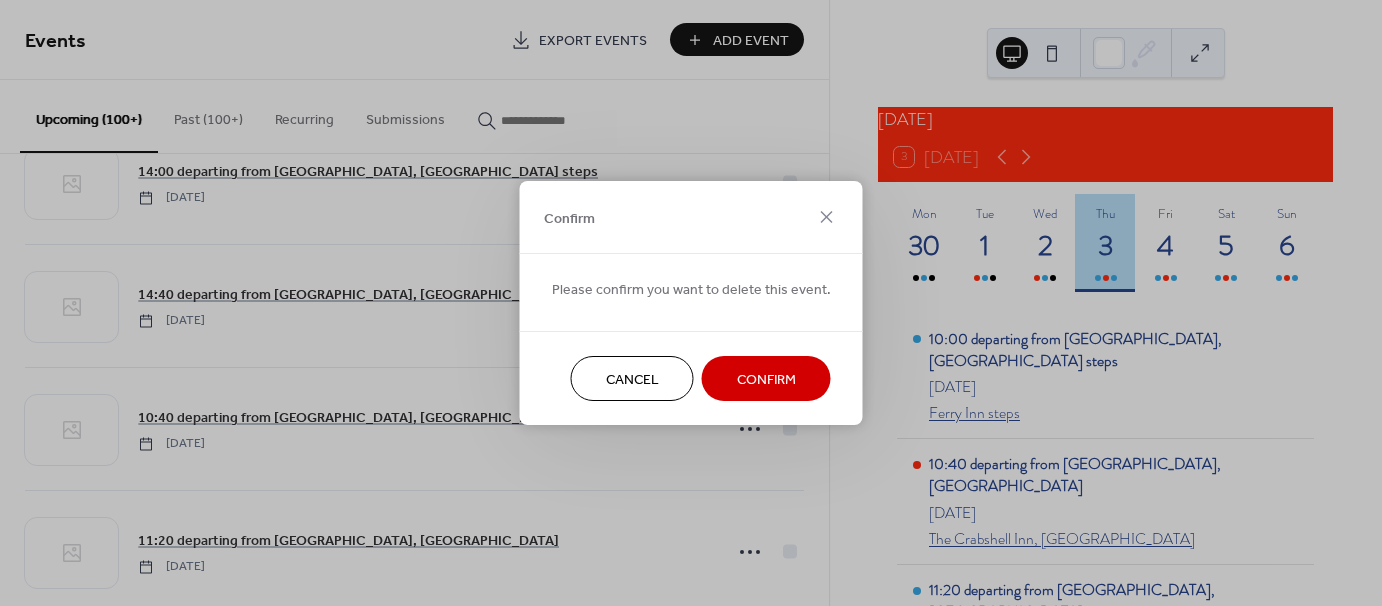 click on "Confirm" at bounding box center (766, 380) 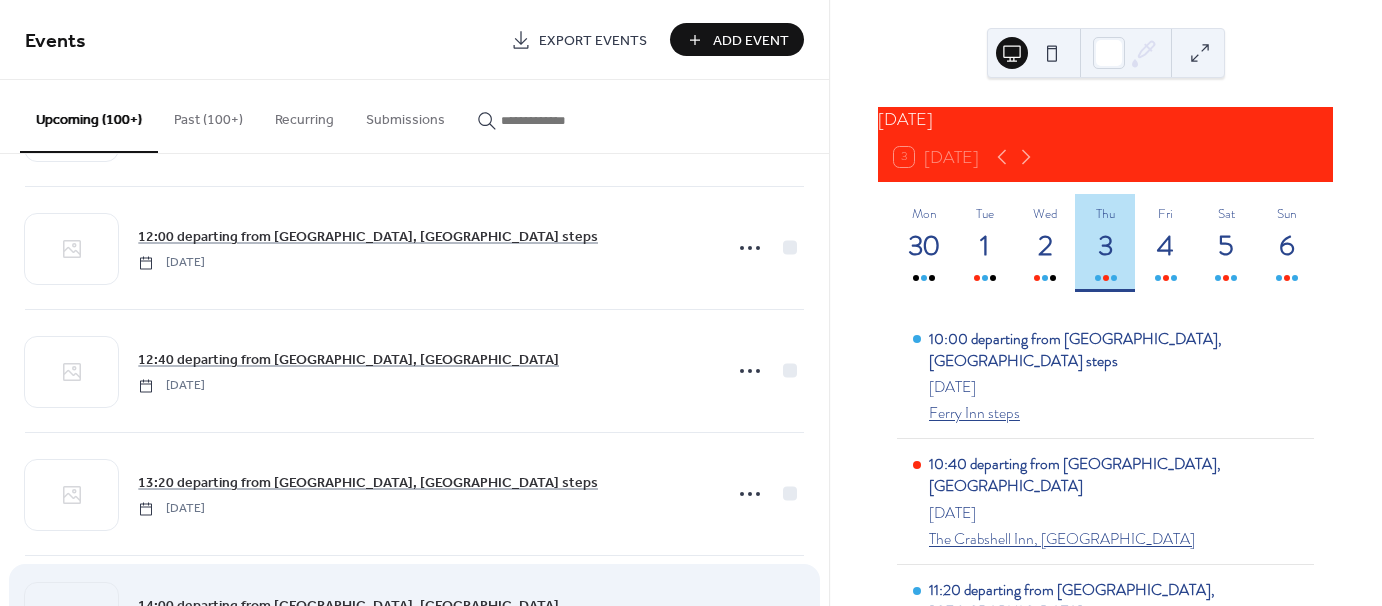 scroll, scrollTop: 1100, scrollLeft: 0, axis: vertical 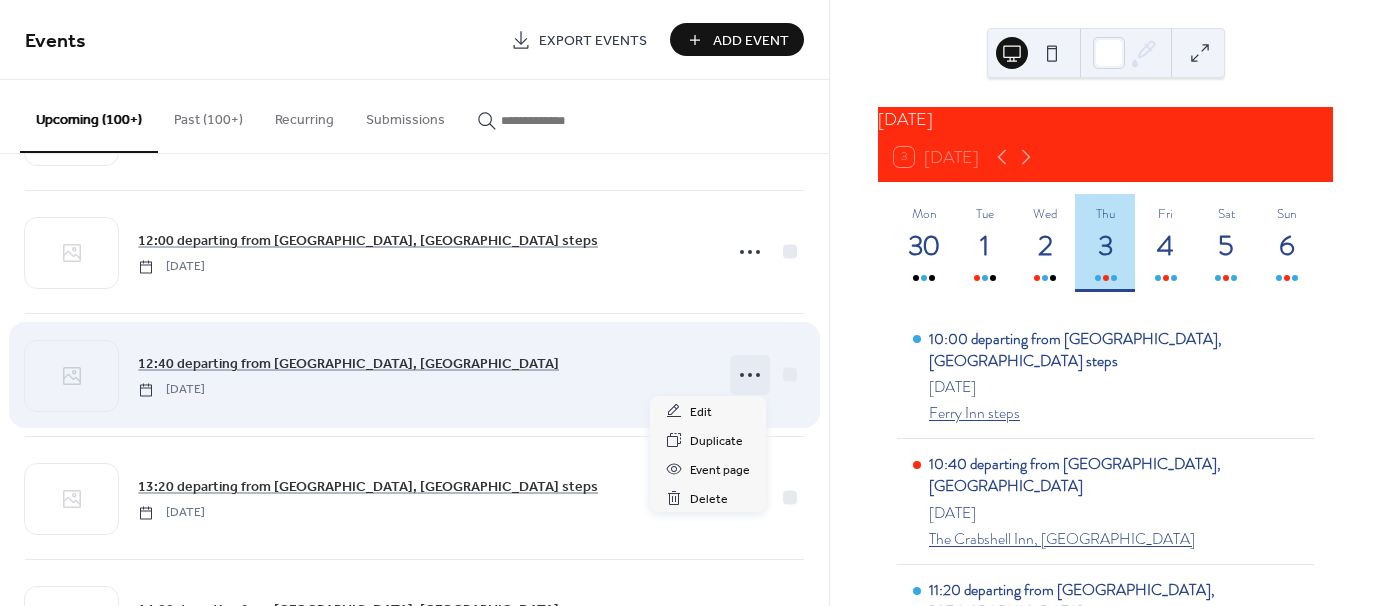 click 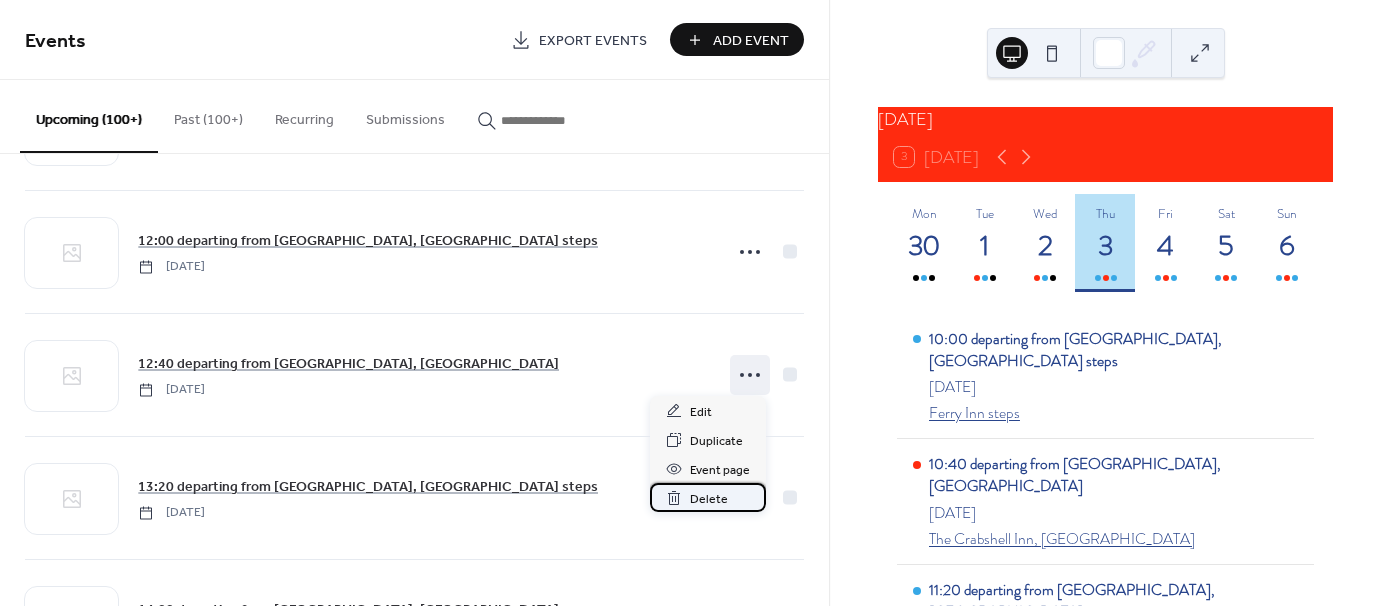 click on "Delete" at bounding box center (709, 499) 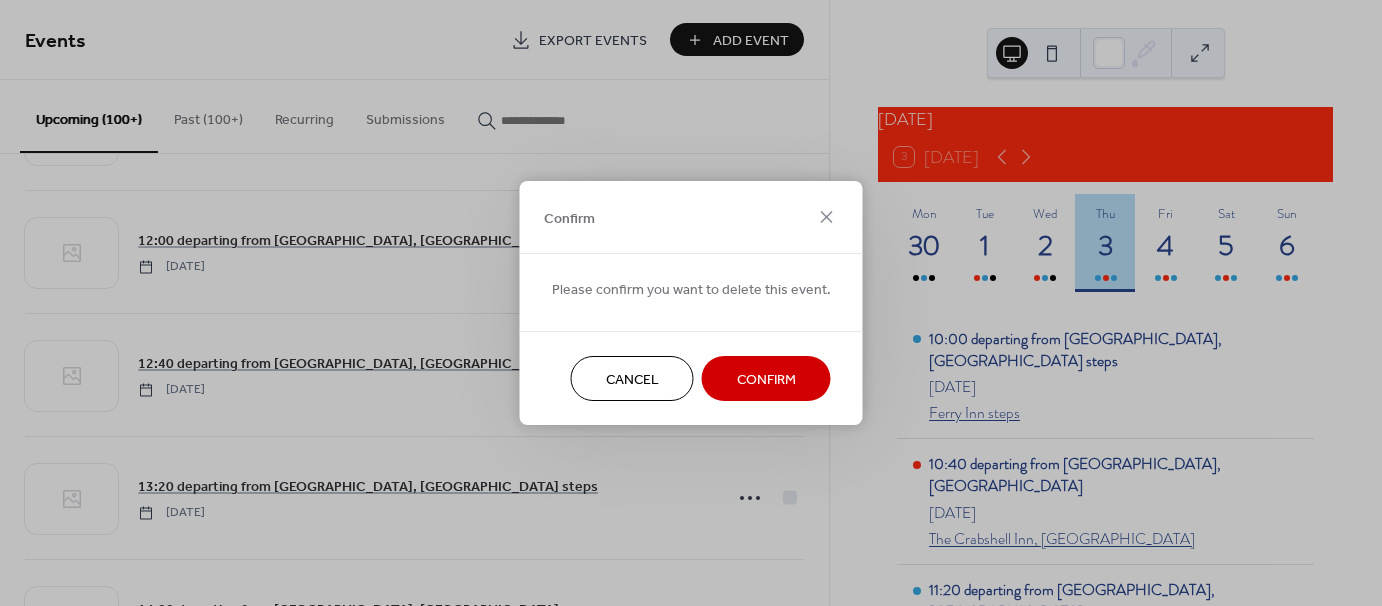 click on "Confirm" at bounding box center [766, 380] 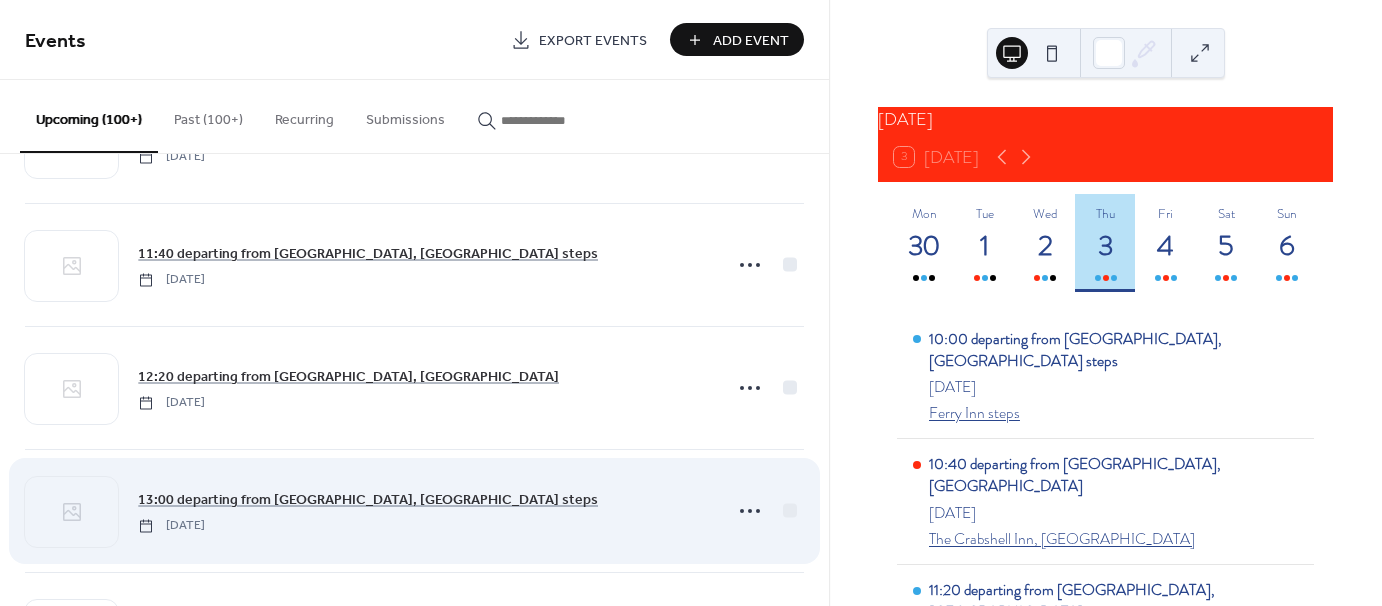 scroll, scrollTop: 1700, scrollLeft: 0, axis: vertical 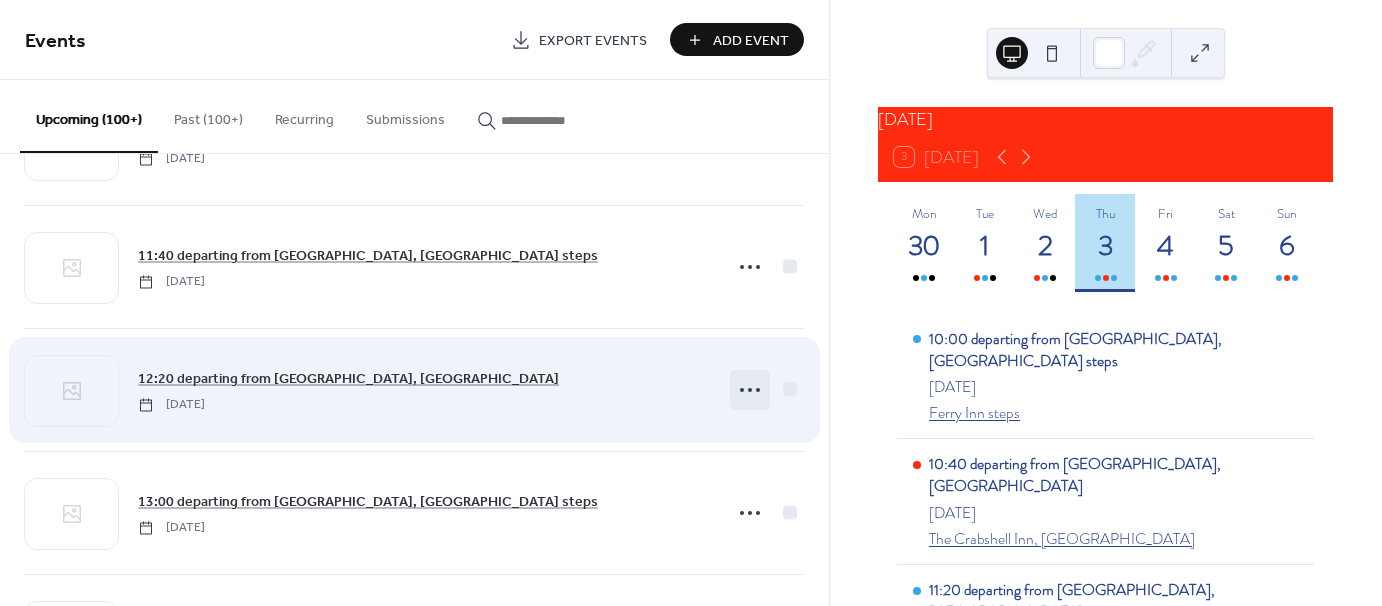 click 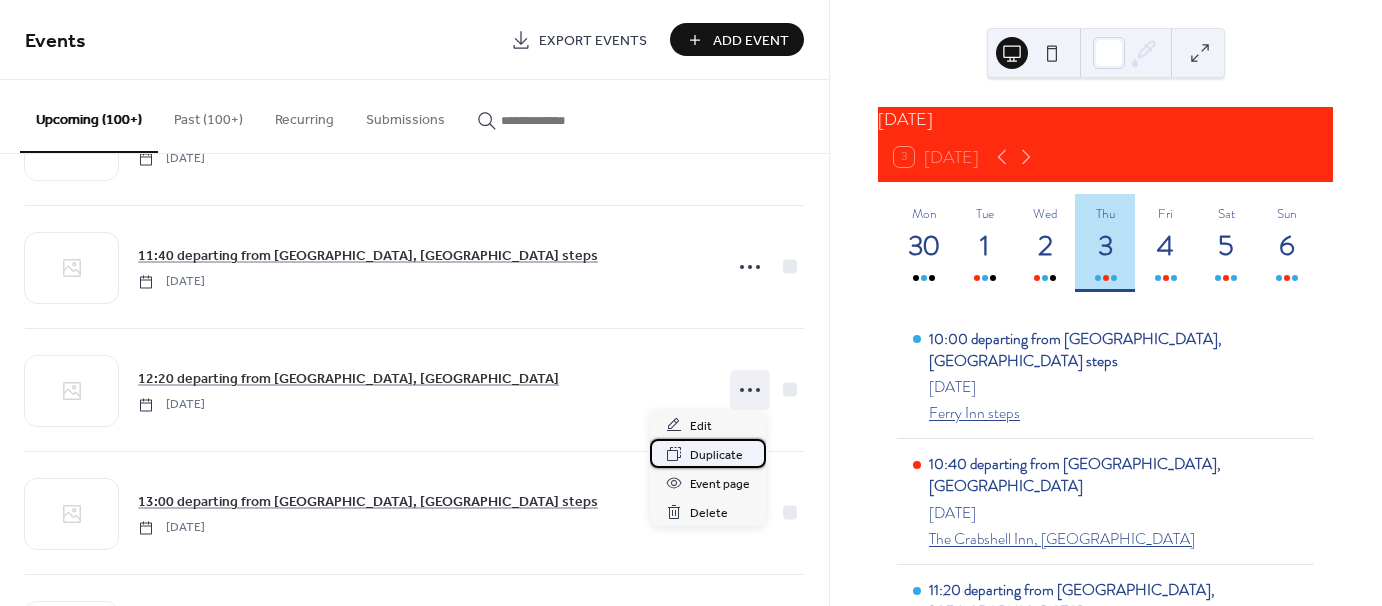 click on "Duplicate" at bounding box center (716, 455) 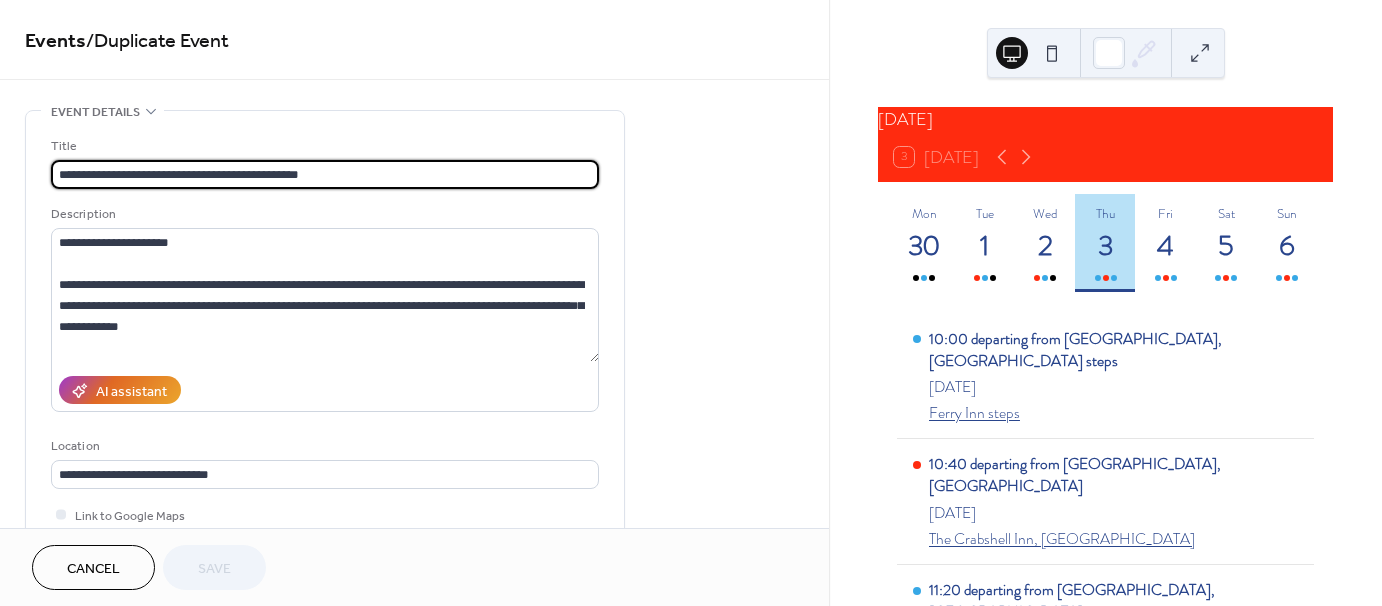 click on "**********" at bounding box center (325, 174) 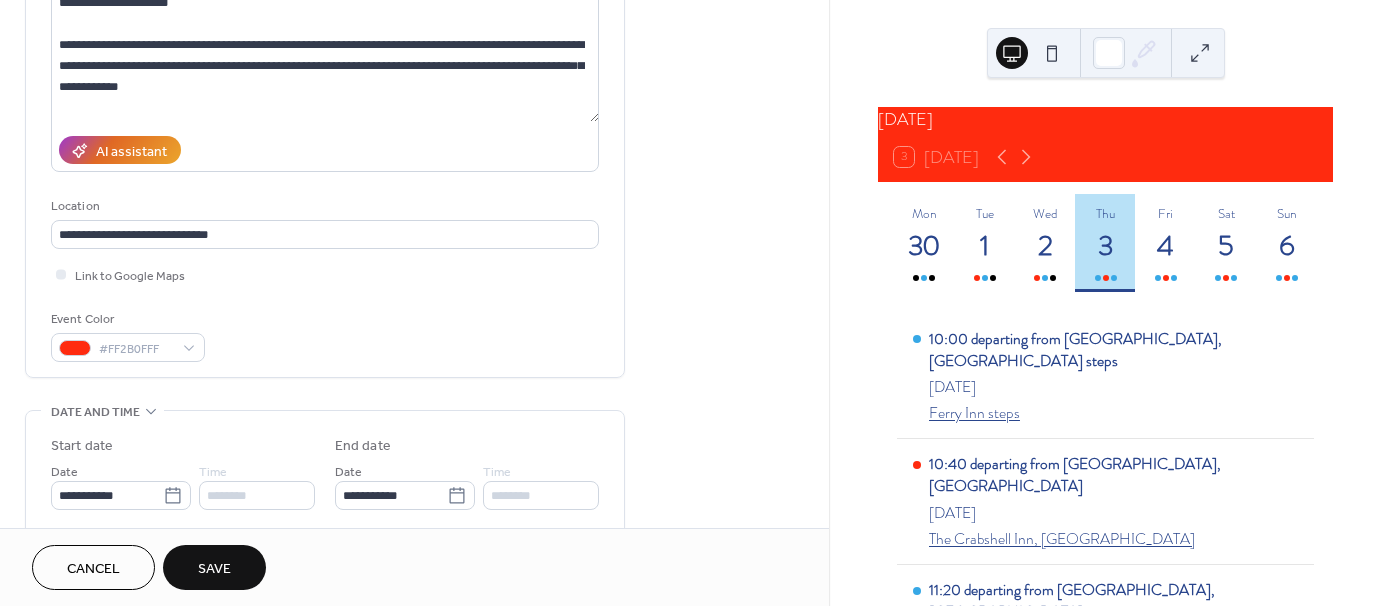 scroll, scrollTop: 300, scrollLeft: 0, axis: vertical 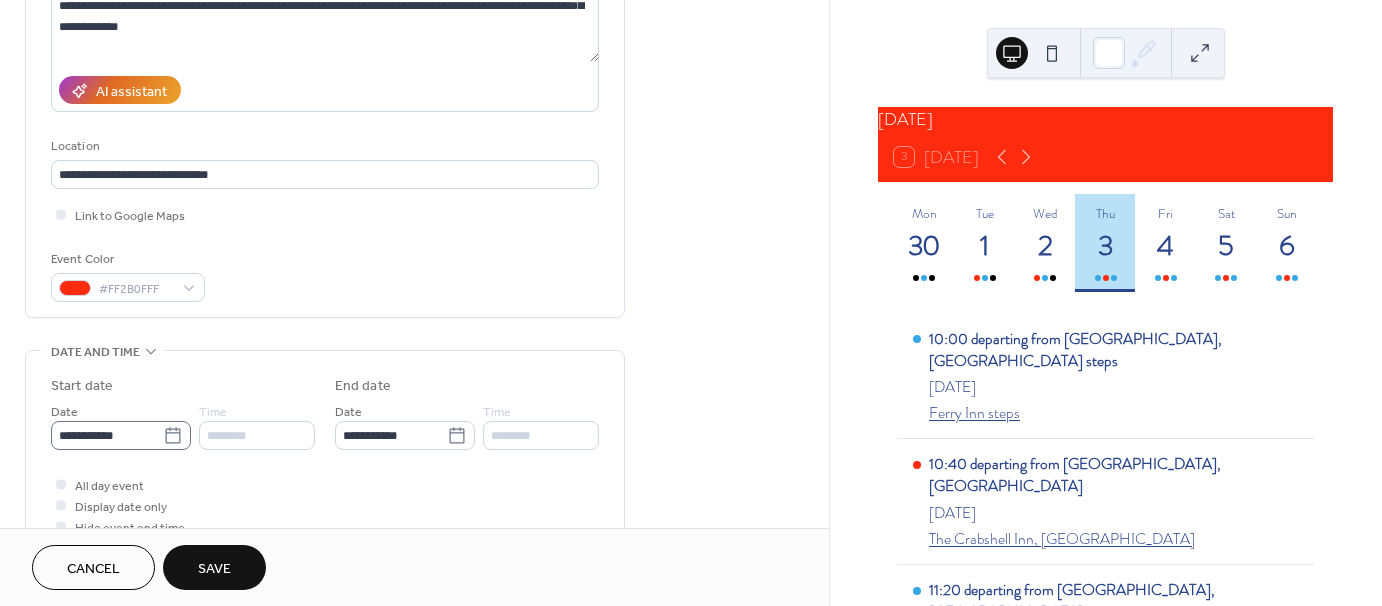 type on "**********" 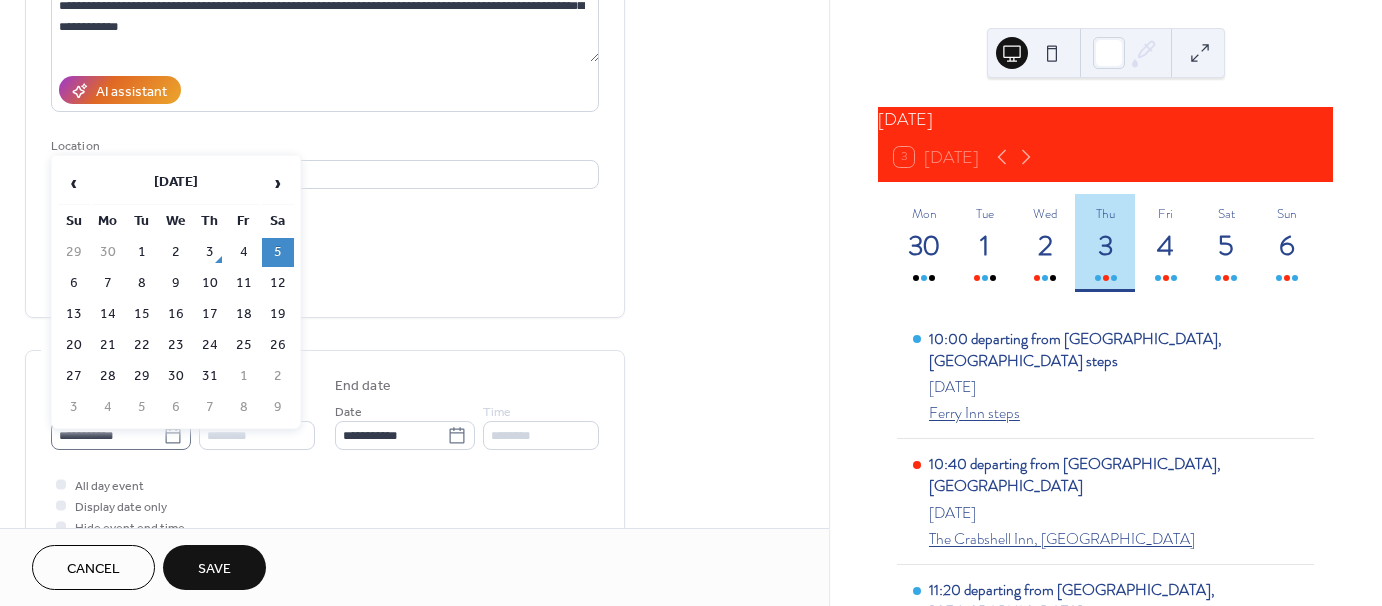 click 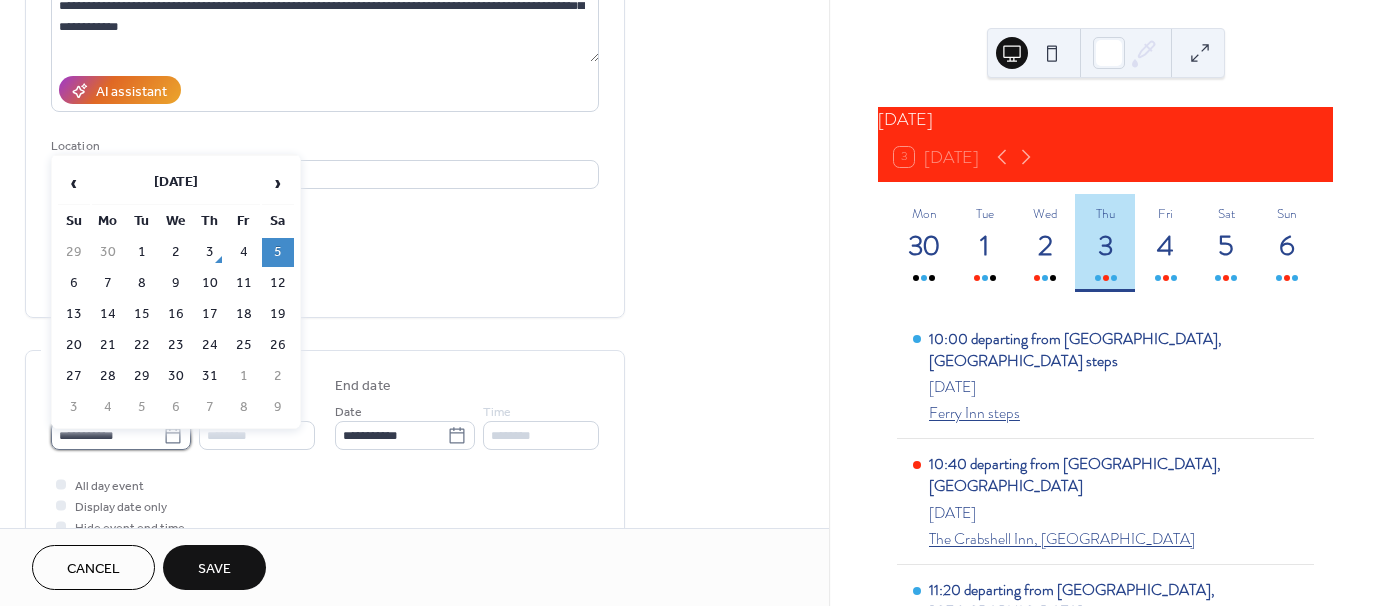 click on "**********" at bounding box center (107, 435) 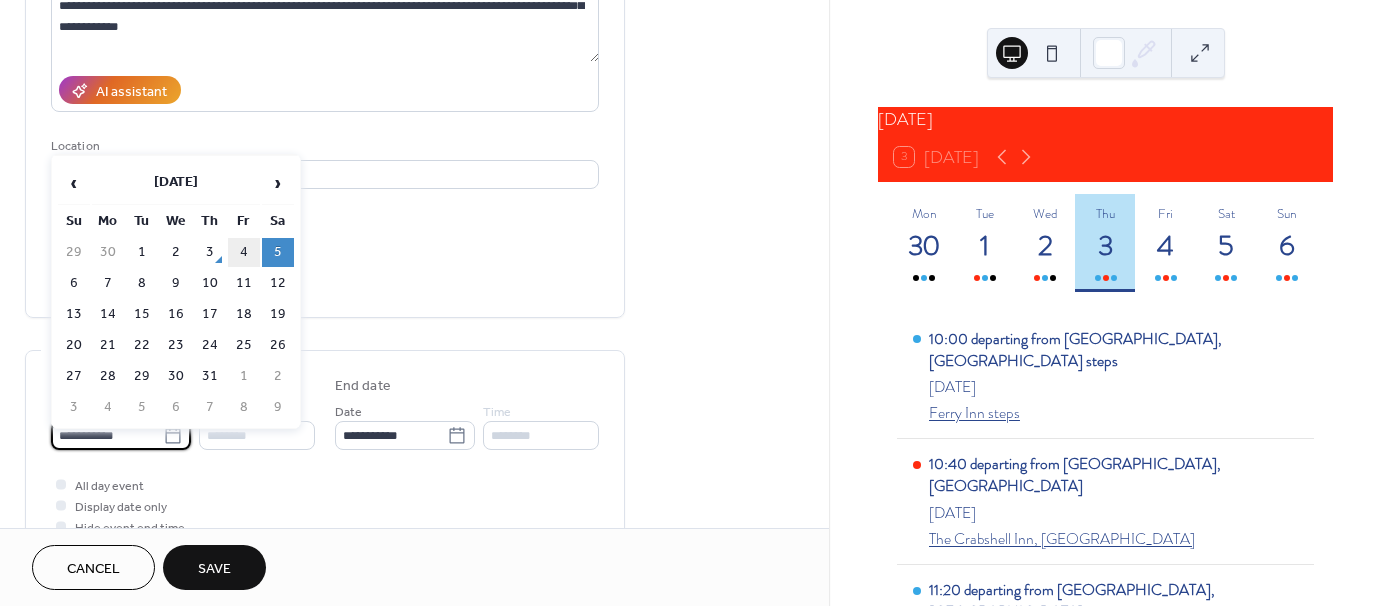 click on "4" at bounding box center [244, 252] 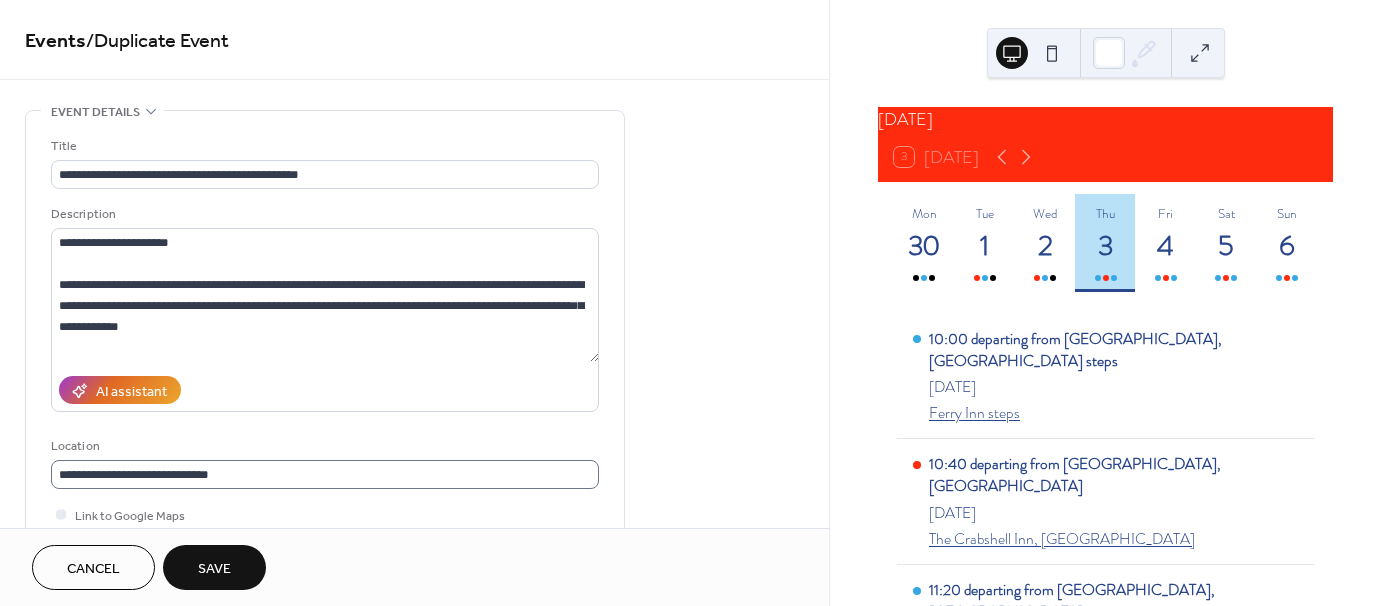 scroll, scrollTop: 0, scrollLeft: 0, axis: both 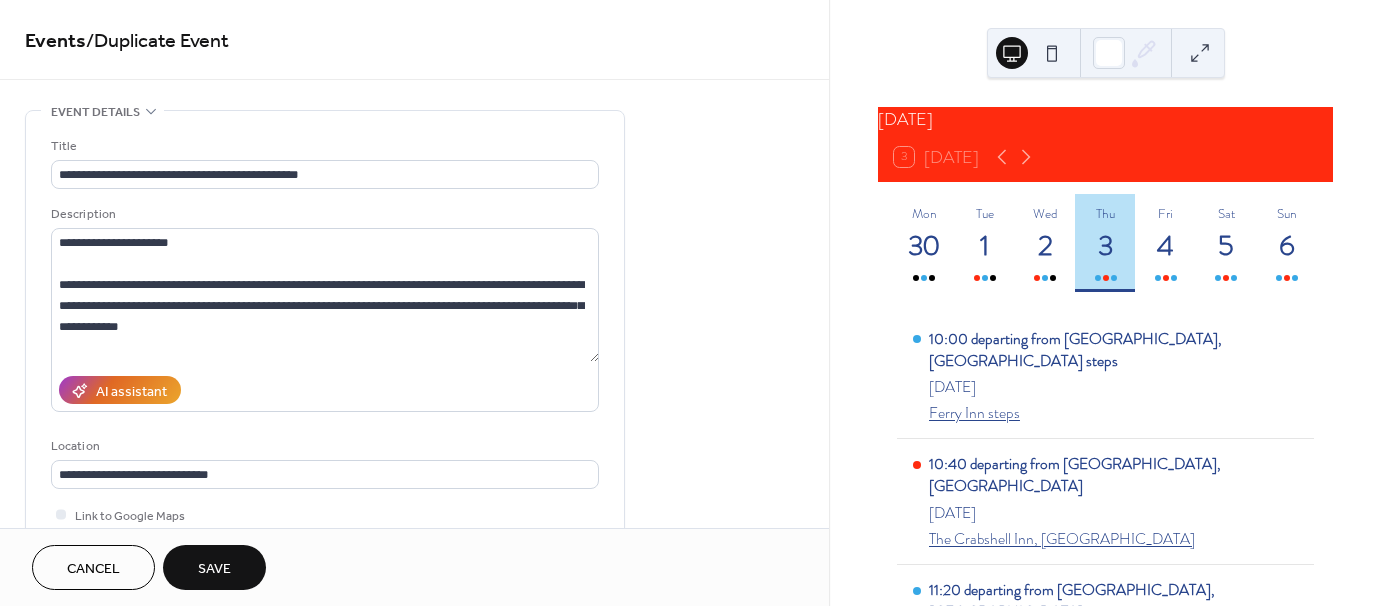 click on "Save" at bounding box center (214, 569) 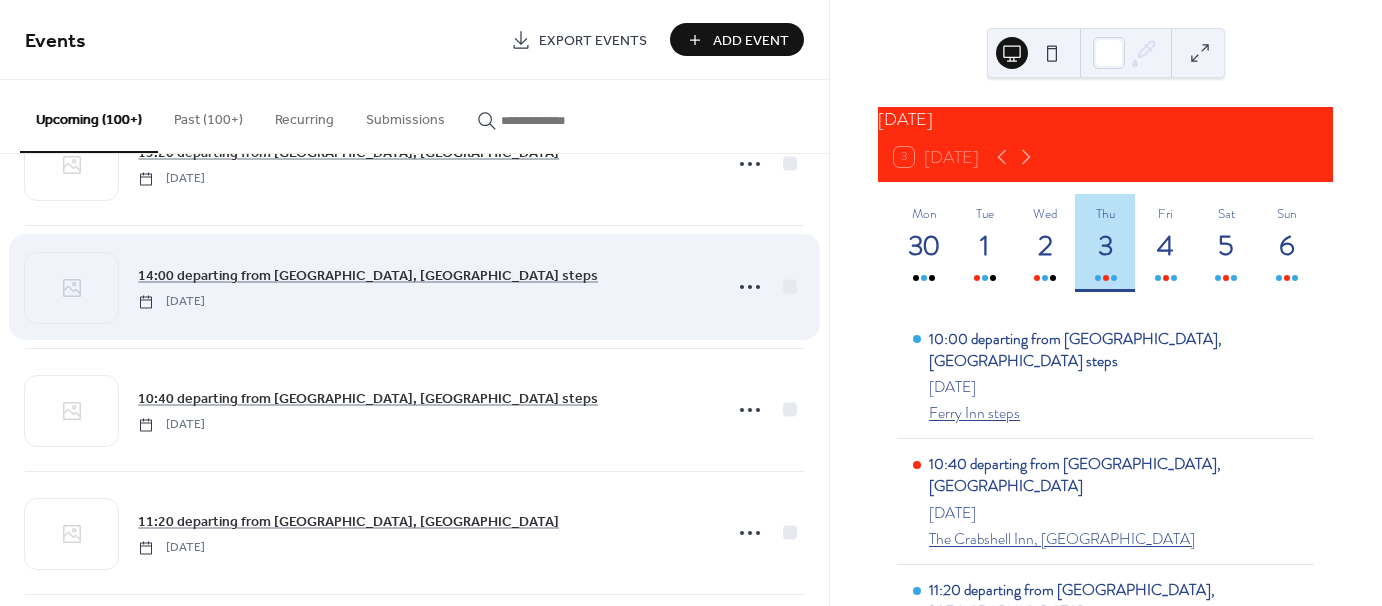 scroll, scrollTop: 700, scrollLeft: 0, axis: vertical 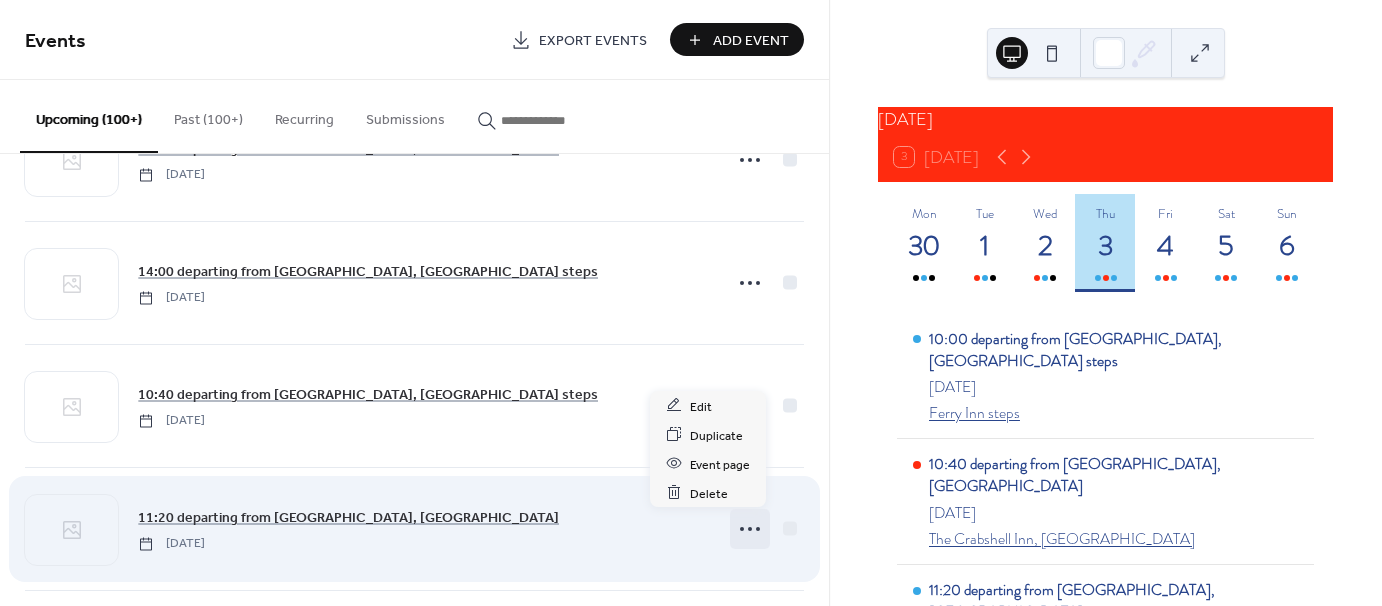 click 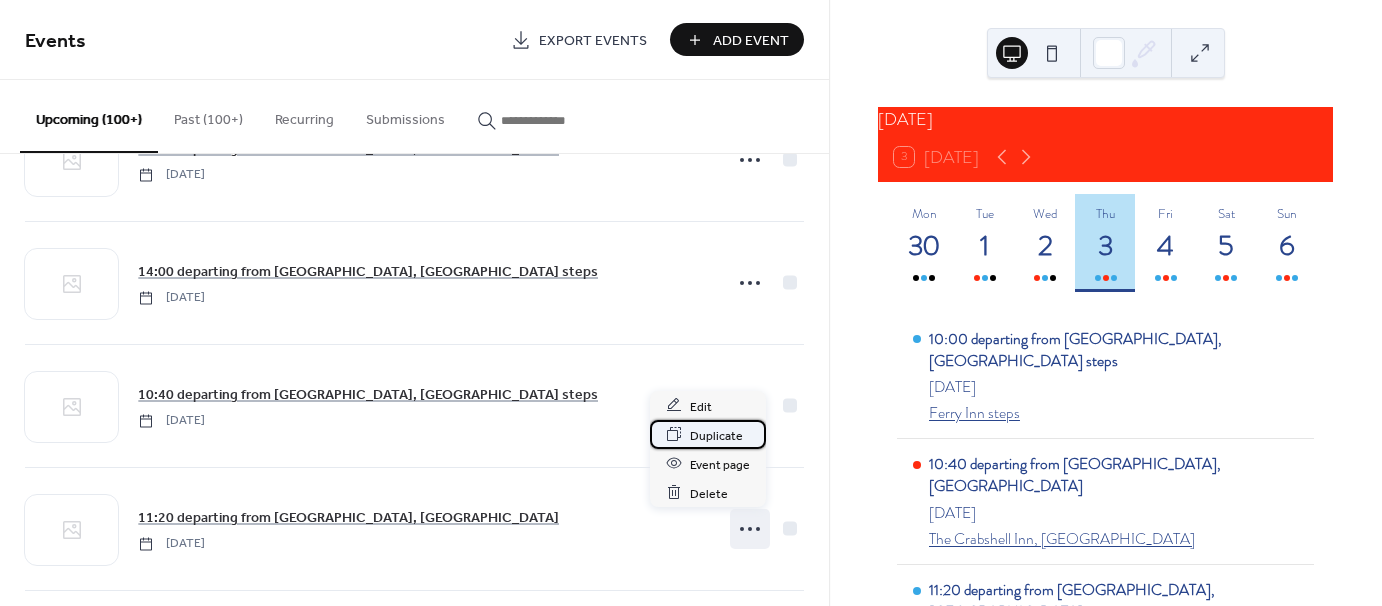 click on "Duplicate" at bounding box center (716, 435) 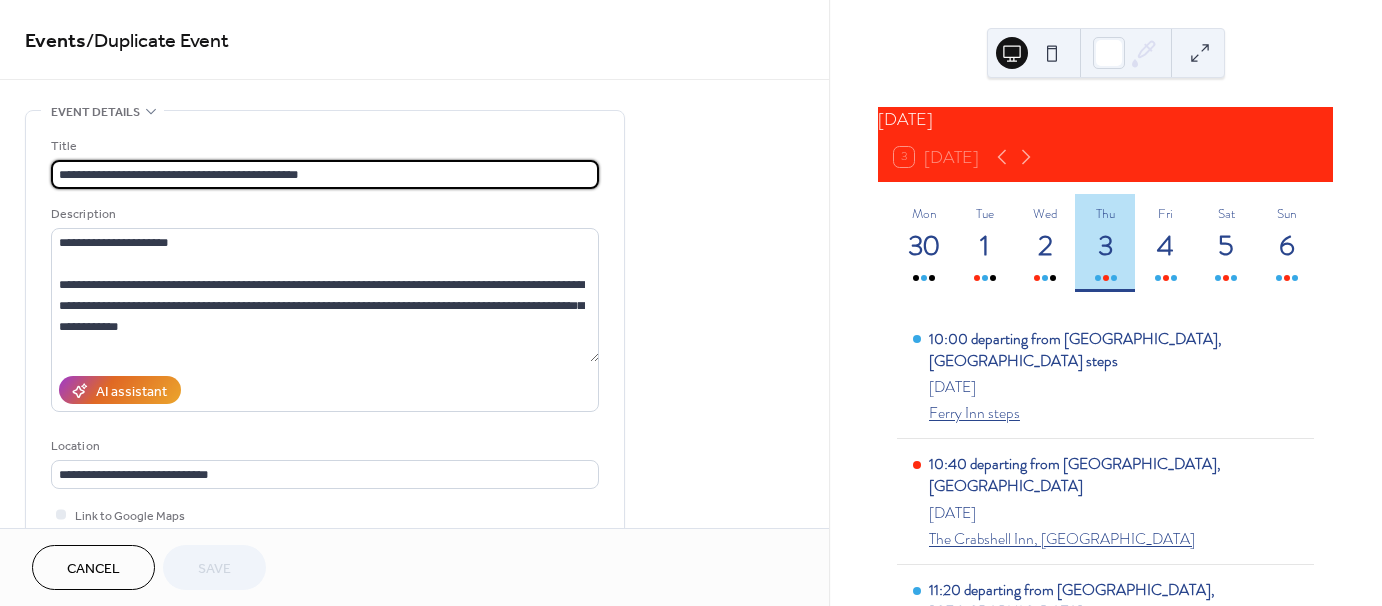 drag, startPoint x: 69, startPoint y: 170, endPoint x: 80, endPoint y: 171, distance: 11.045361 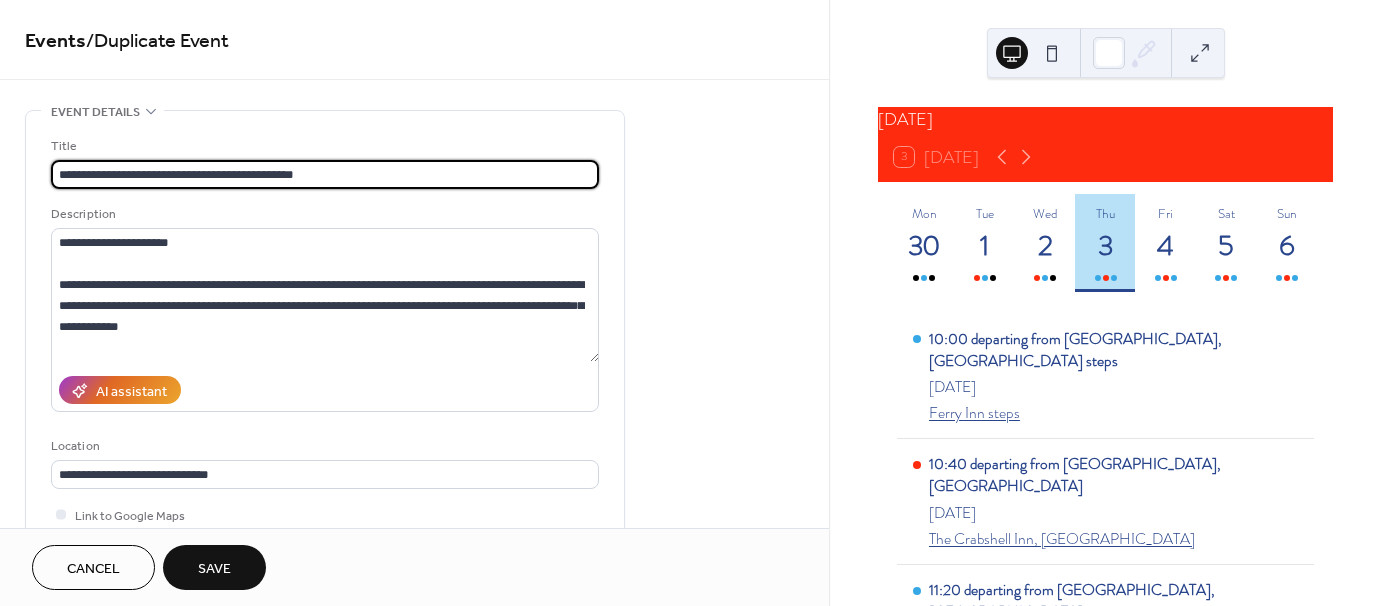 click on "**********" at bounding box center (325, 174) 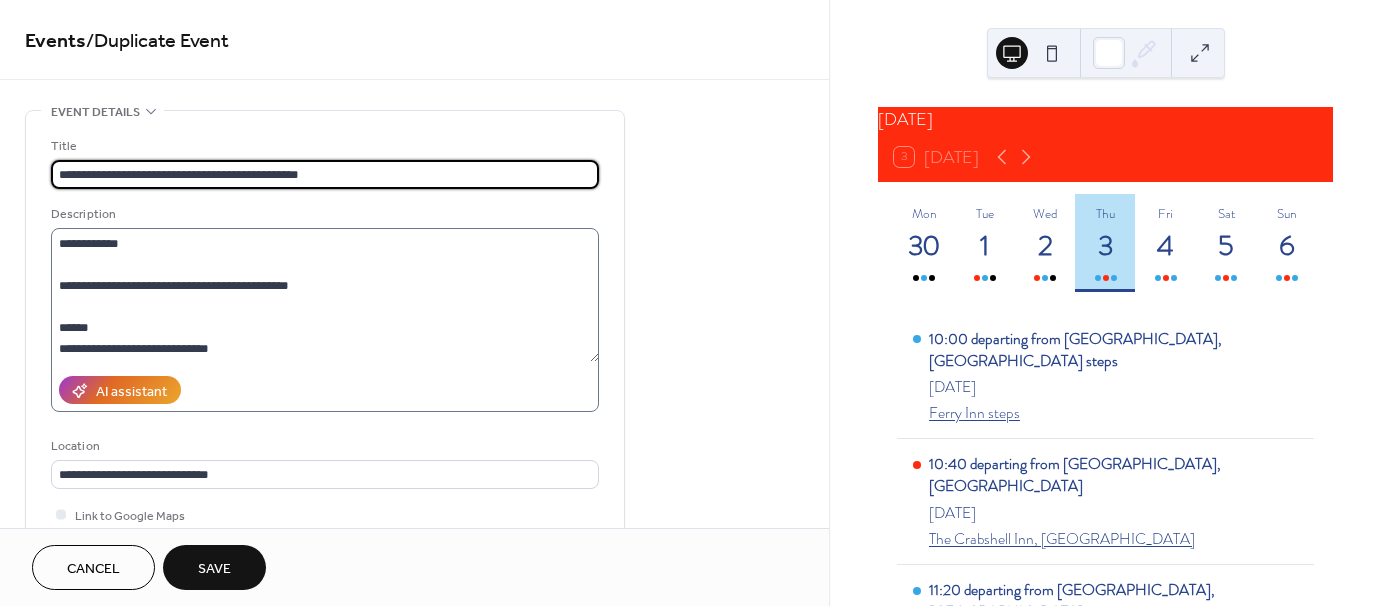 scroll, scrollTop: 84, scrollLeft: 0, axis: vertical 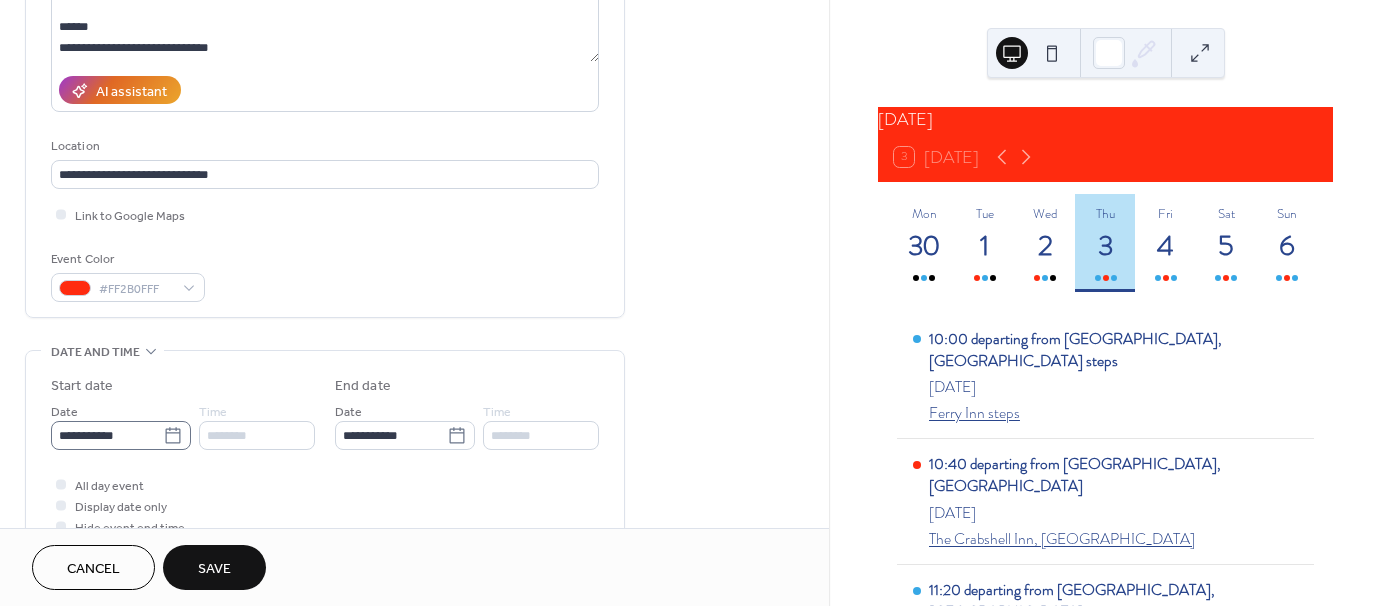 type on "**********" 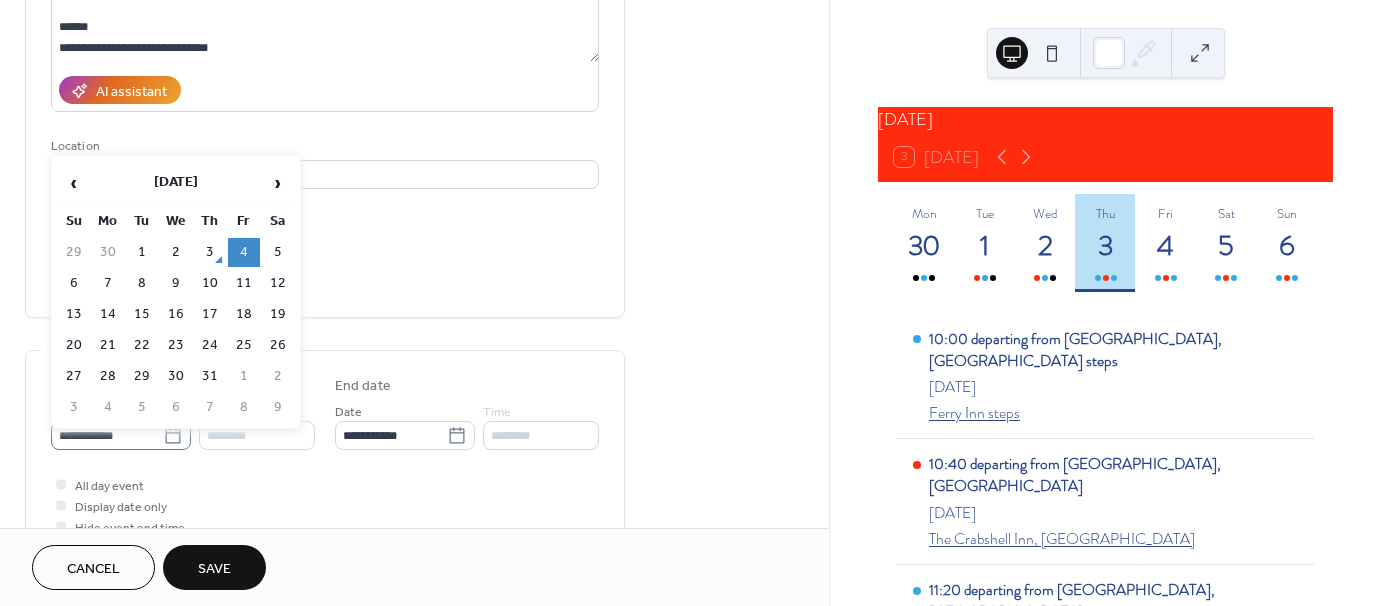 click 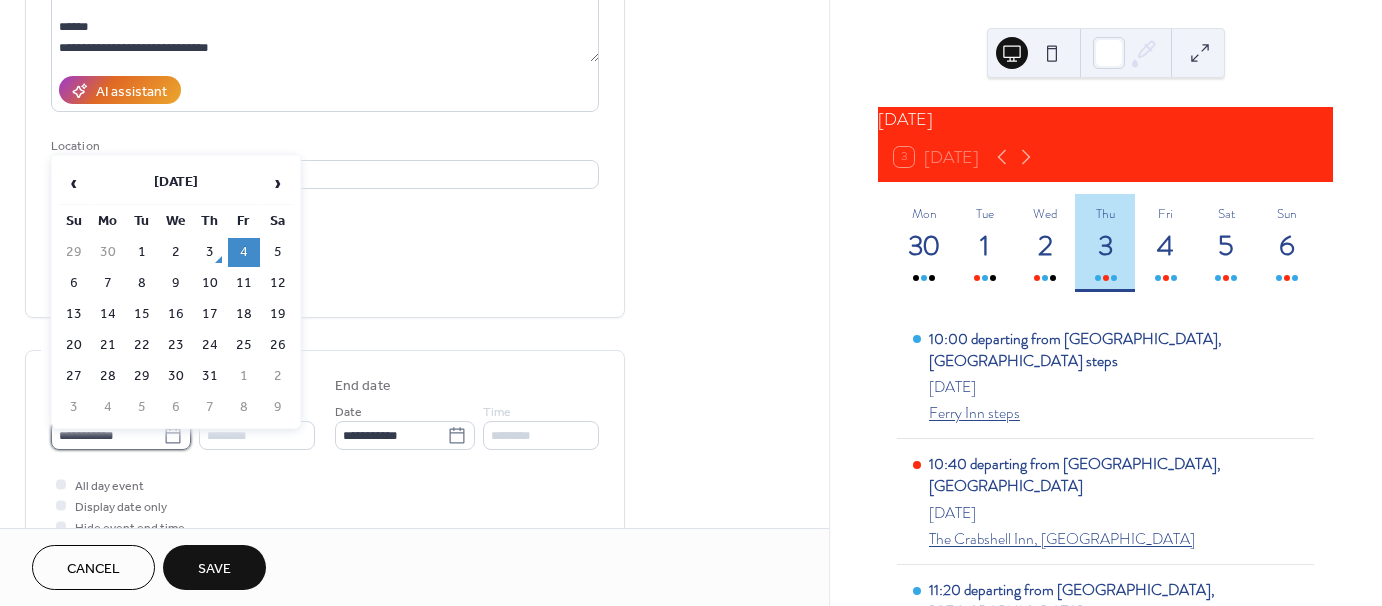 click on "**********" at bounding box center (107, 435) 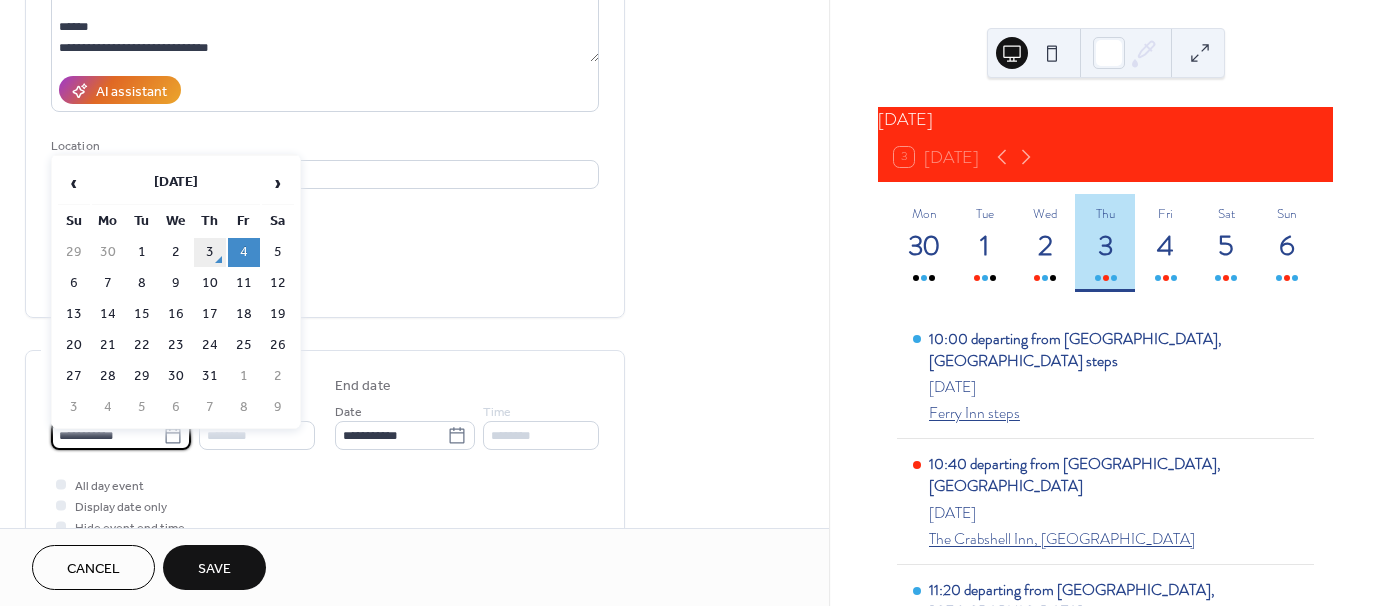 click on "3" at bounding box center (210, 252) 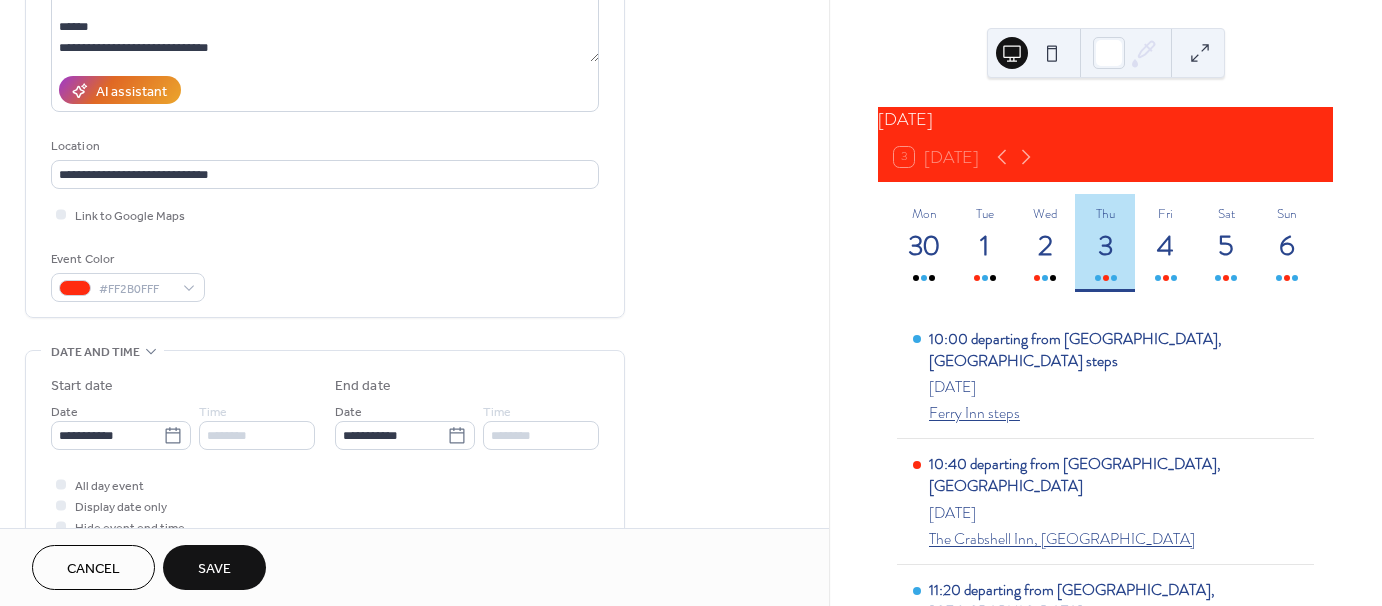 click on "Save" at bounding box center (214, 569) 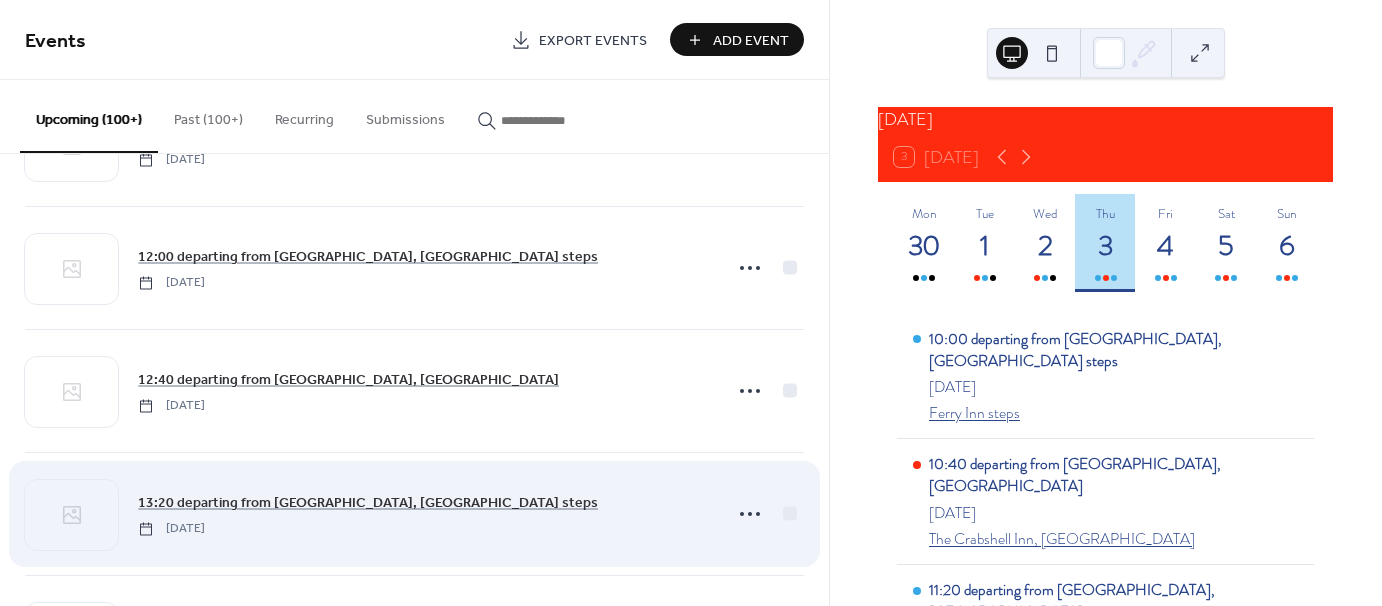 scroll, scrollTop: 1300, scrollLeft: 0, axis: vertical 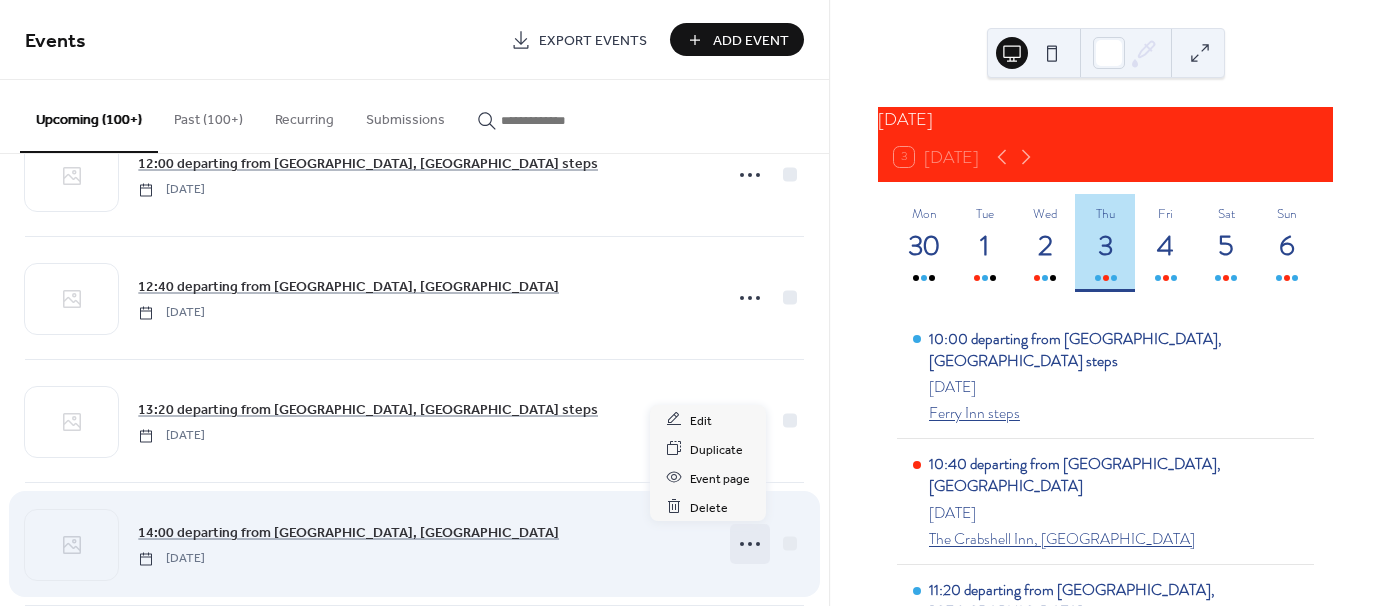 click 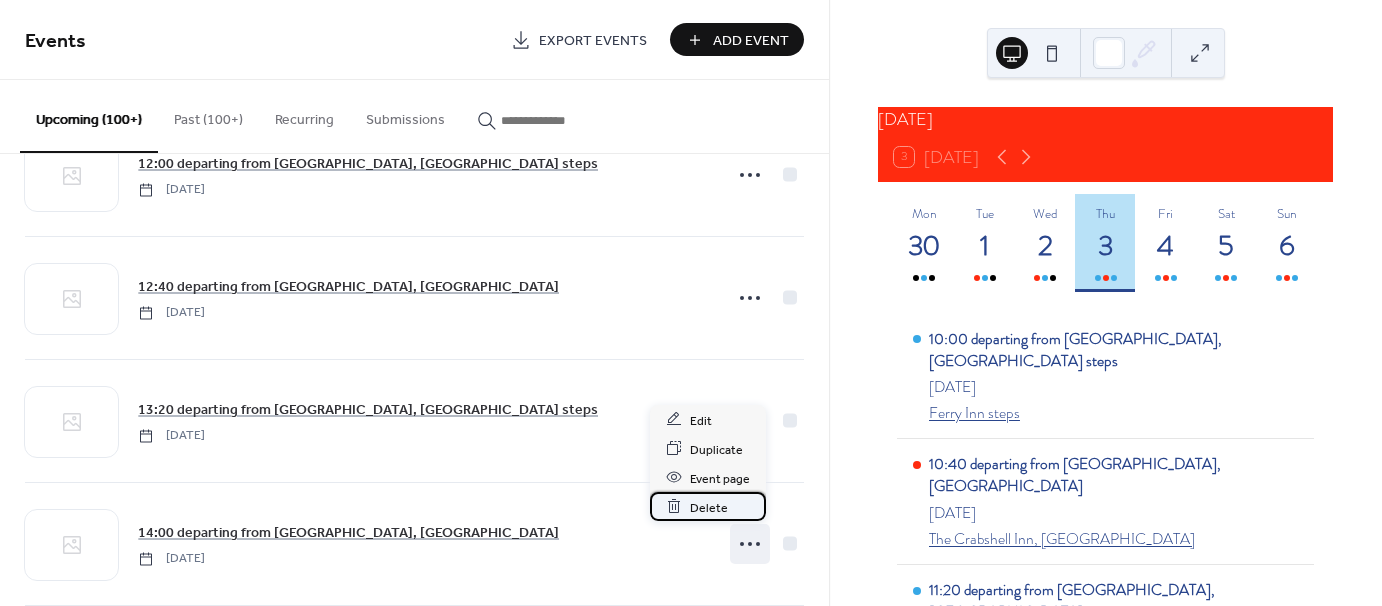 click on "Delete" at bounding box center (709, 507) 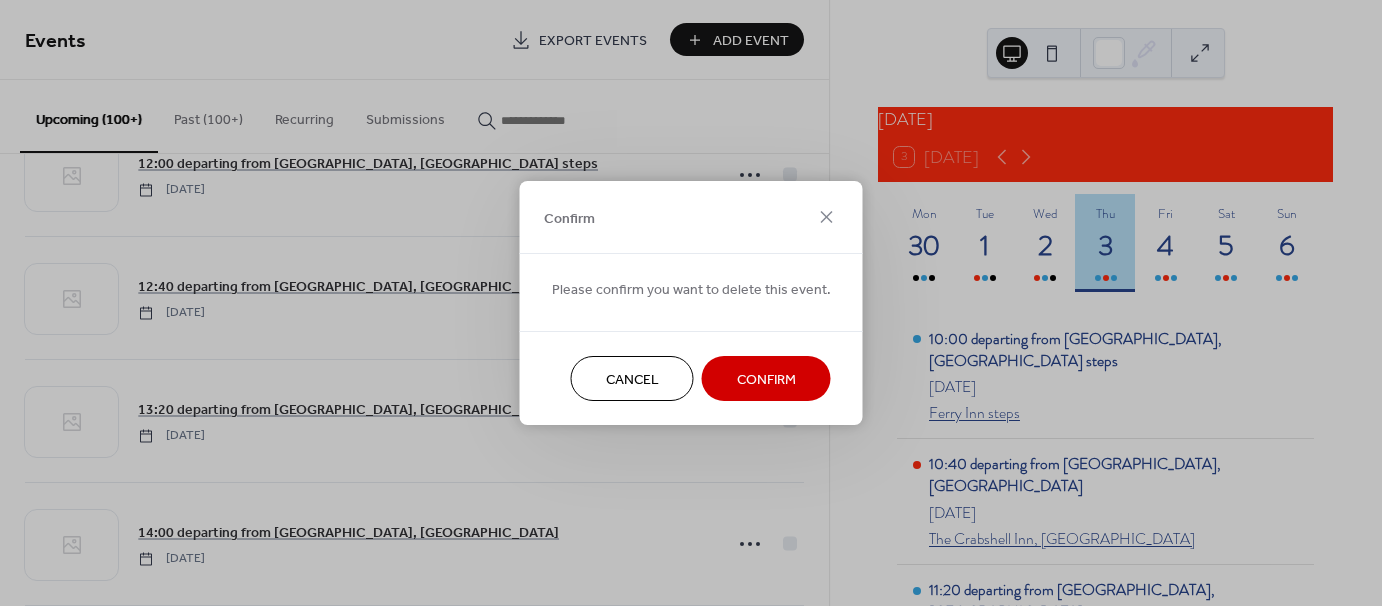 click on "Confirm" at bounding box center [766, 380] 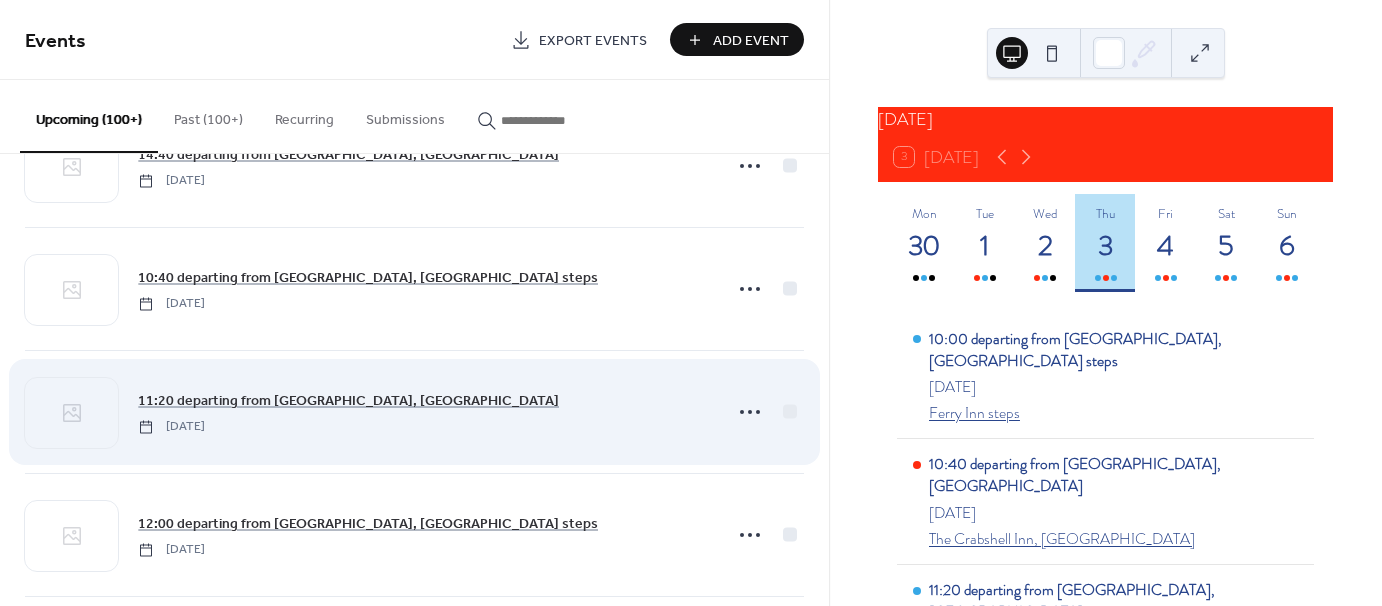 scroll, scrollTop: 800, scrollLeft: 0, axis: vertical 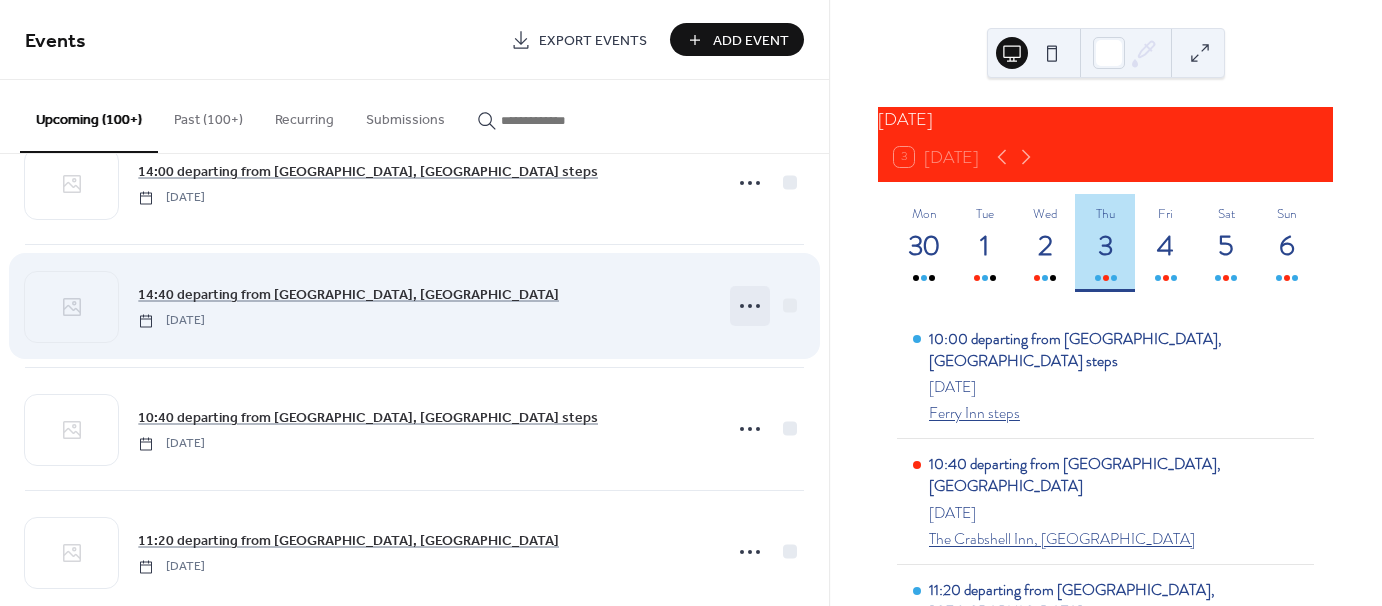 click 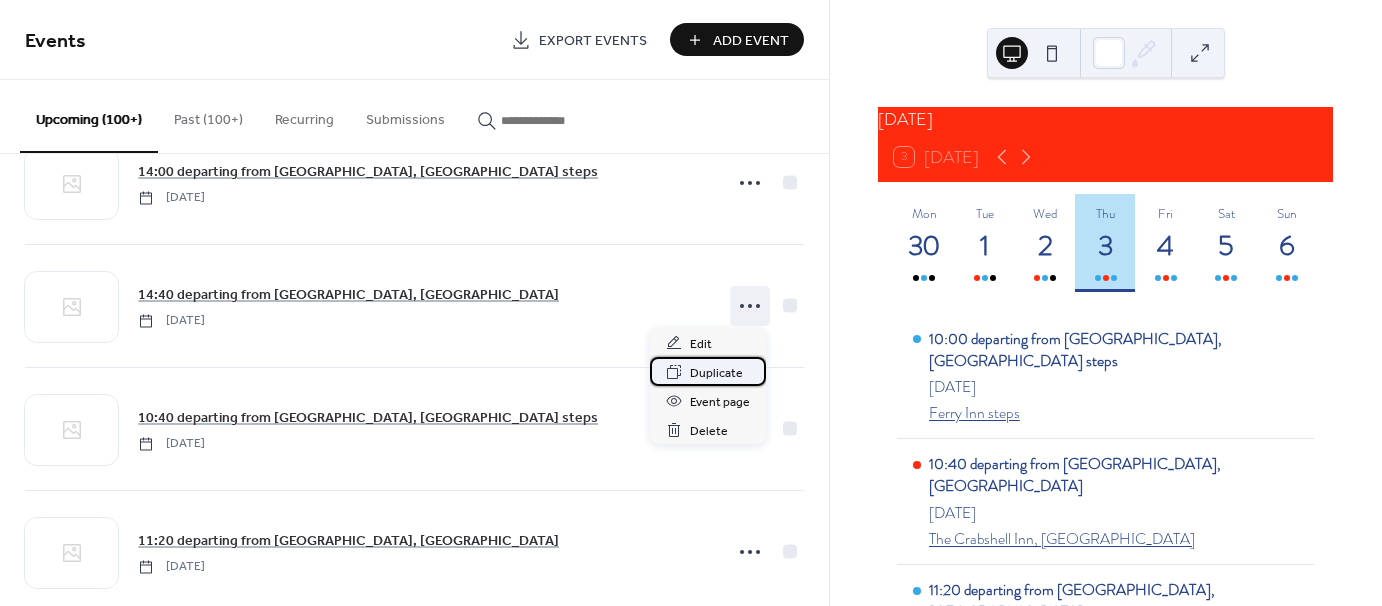click on "Duplicate" at bounding box center (716, 373) 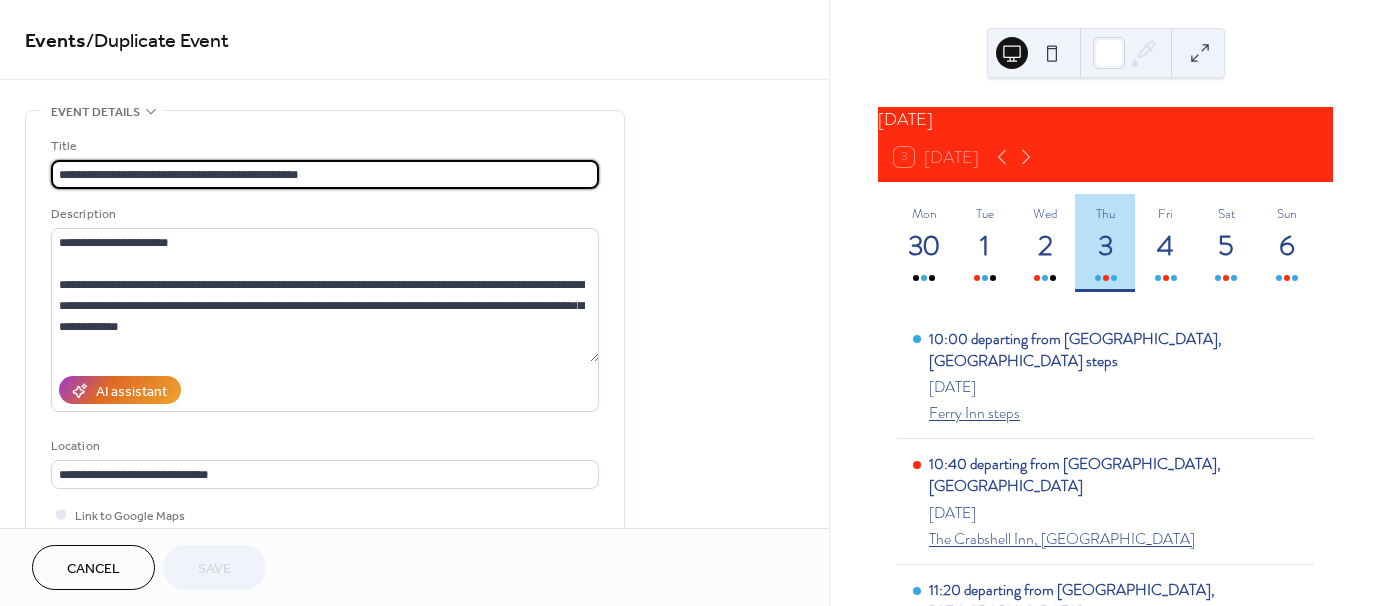 drag, startPoint x: 81, startPoint y: 165, endPoint x: 94, endPoint y: 165, distance: 13 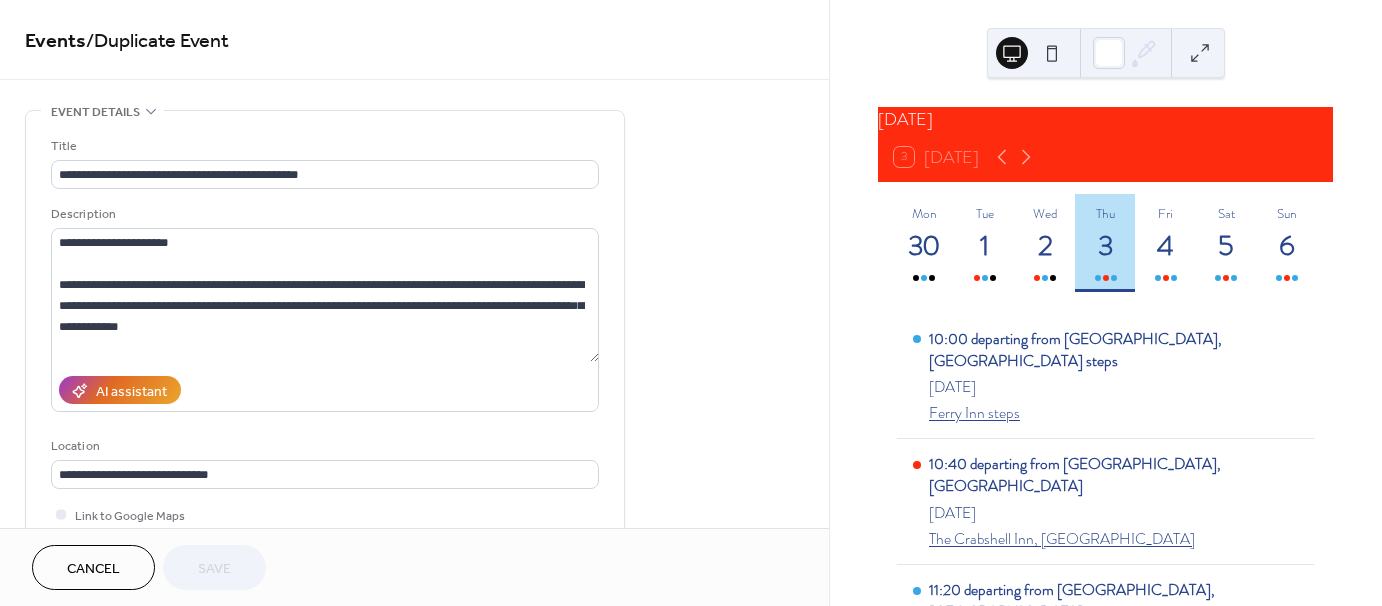 click on "Event Details" at bounding box center [102, 111] 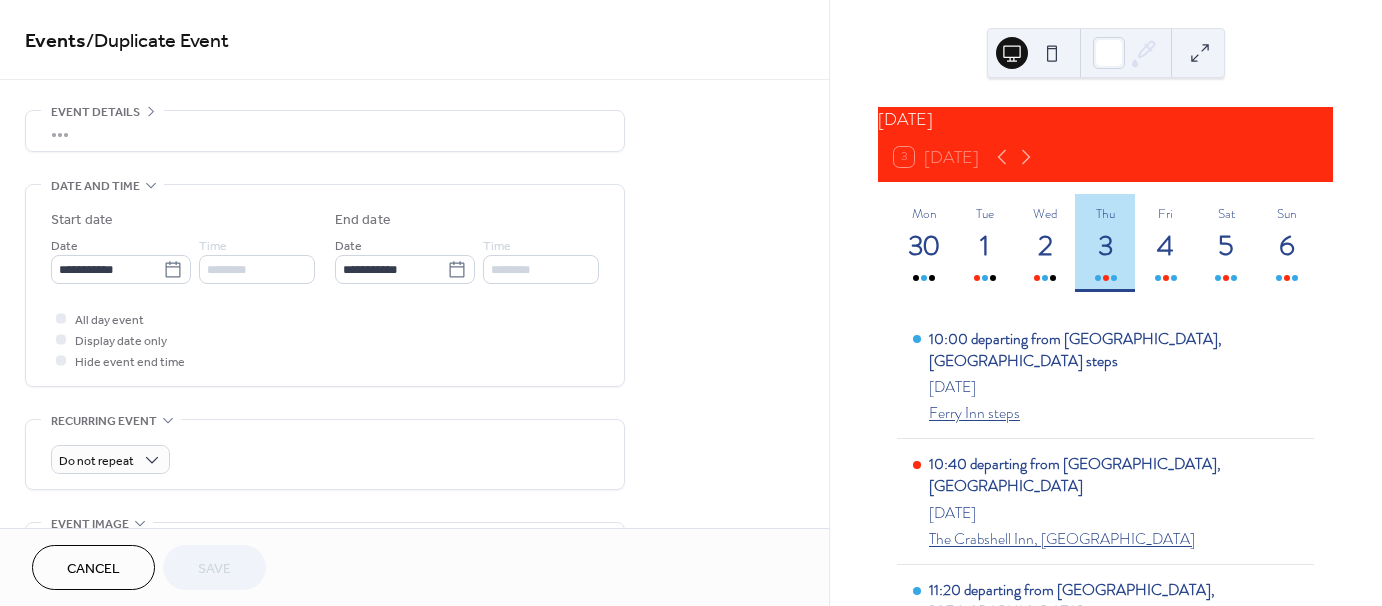 click on "•••" at bounding box center (325, 131) 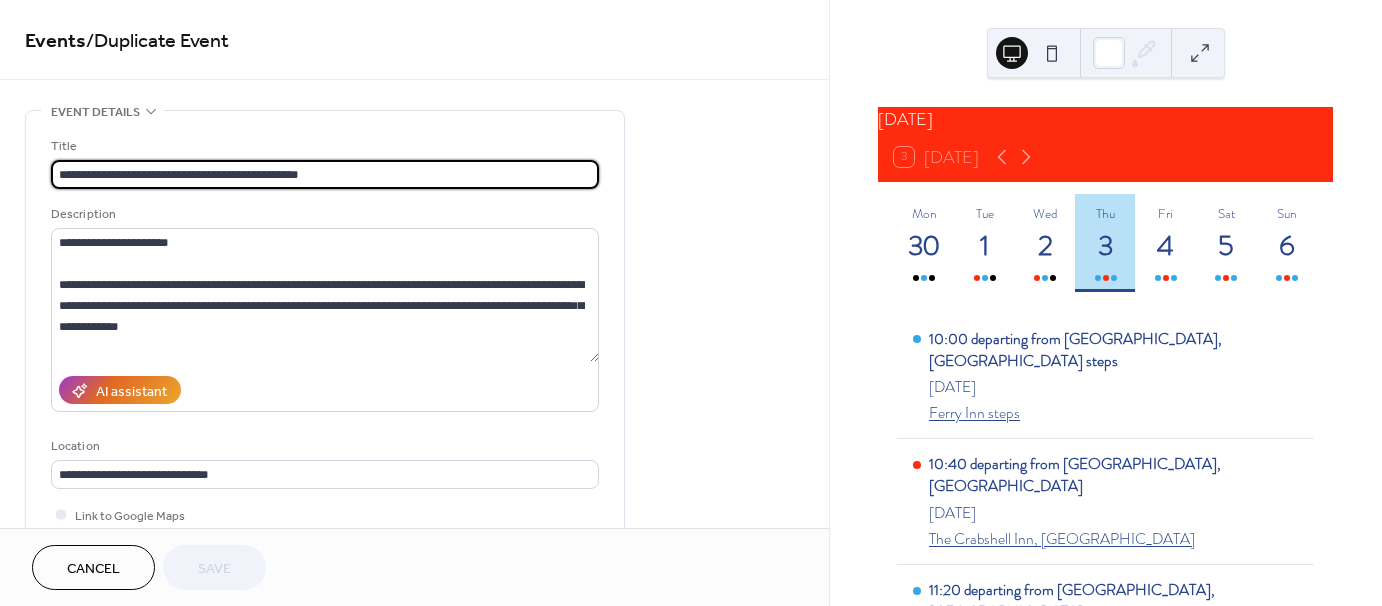 click on "**********" at bounding box center [325, 174] 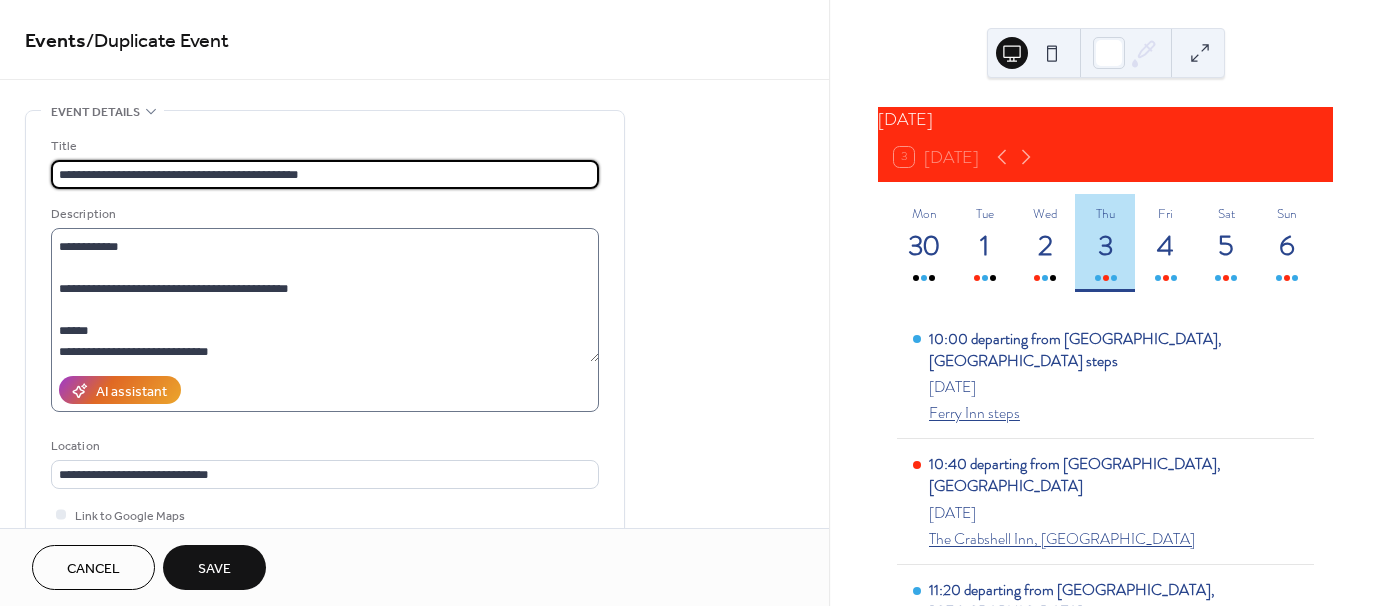 scroll, scrollTop: 84, scrollLeft: 0, axis: vertical 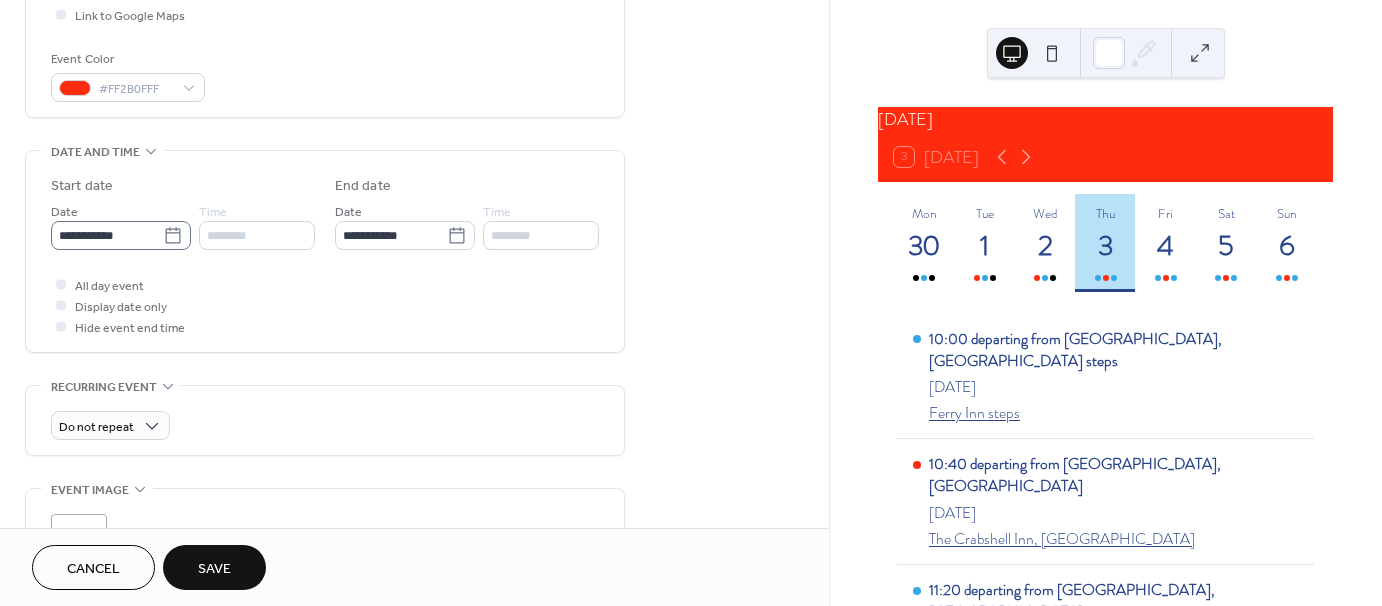 type on "**********" 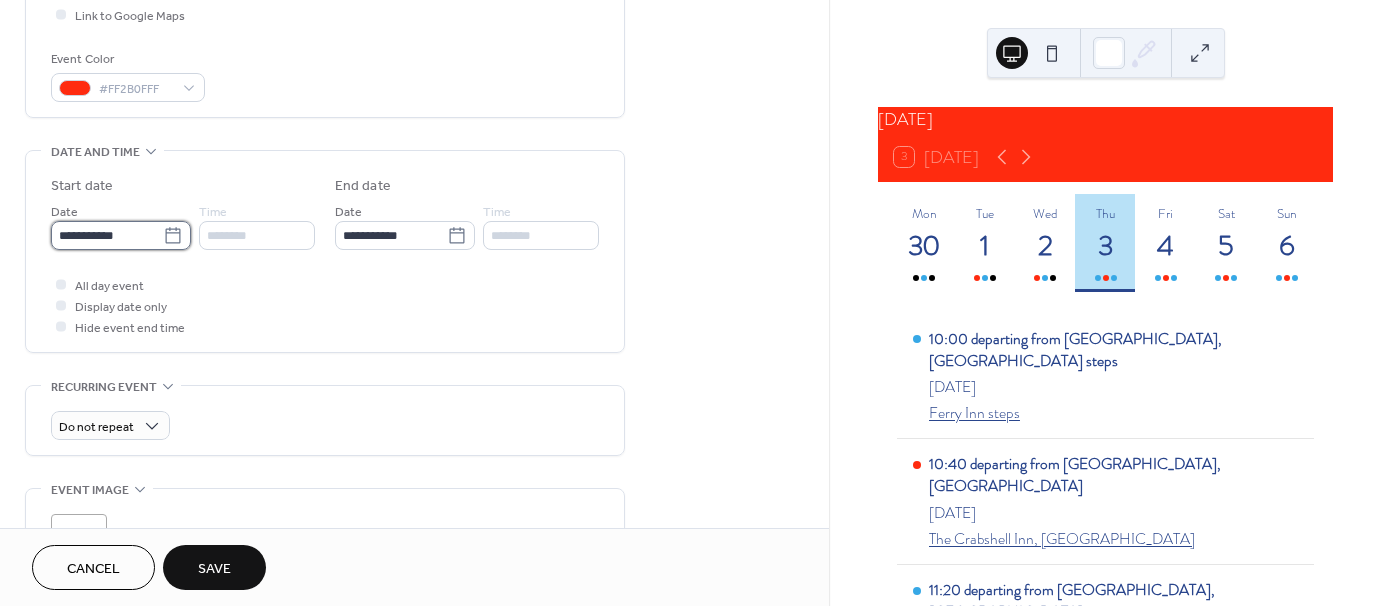 click on "**********" at bounding box center (107, 235) 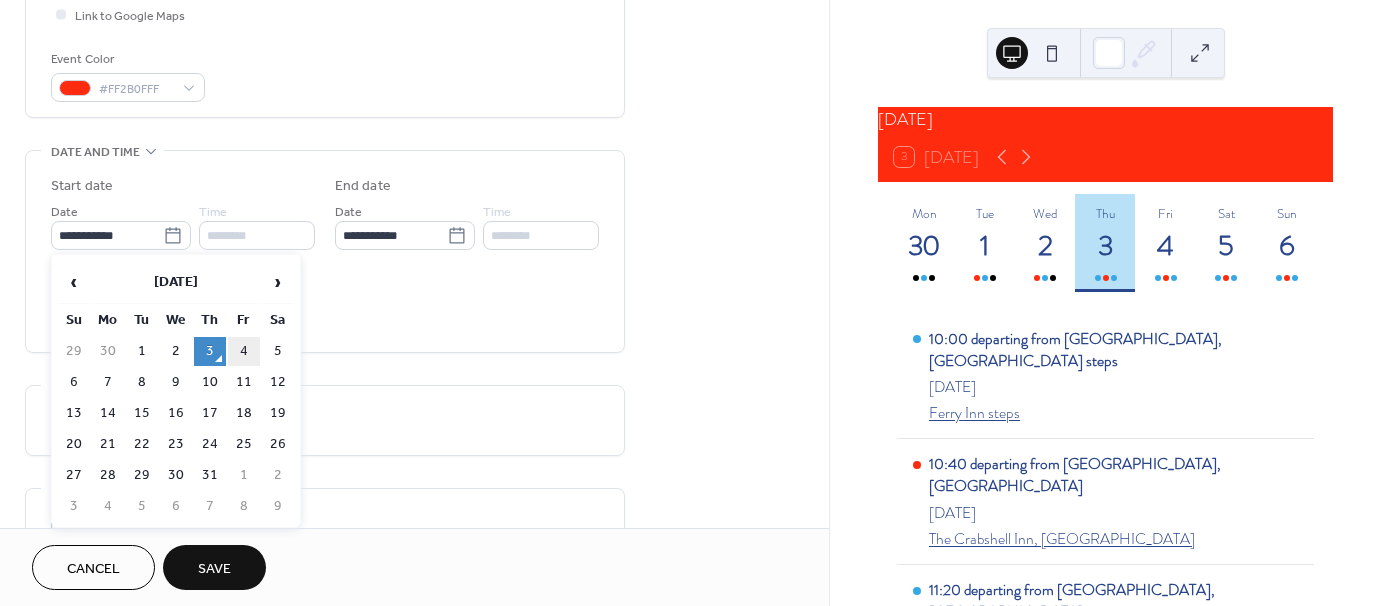 click on "4" at bounding box center [244, 351] 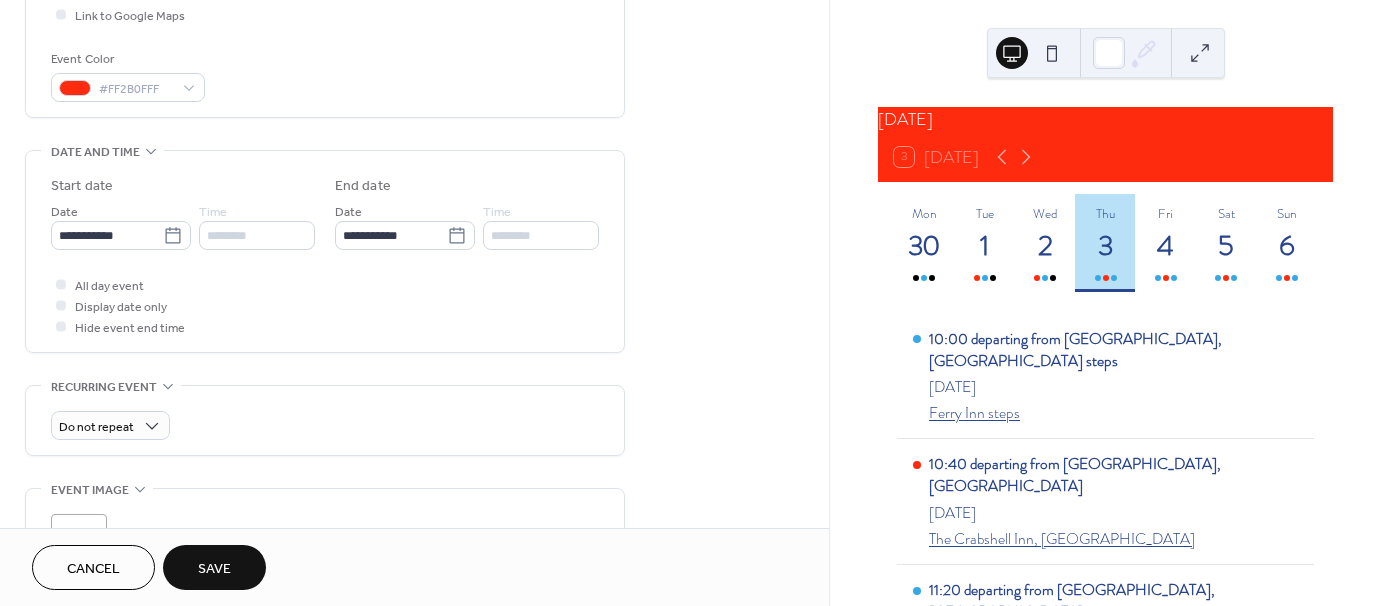 click on "Save" at bounding box center [214, 569] 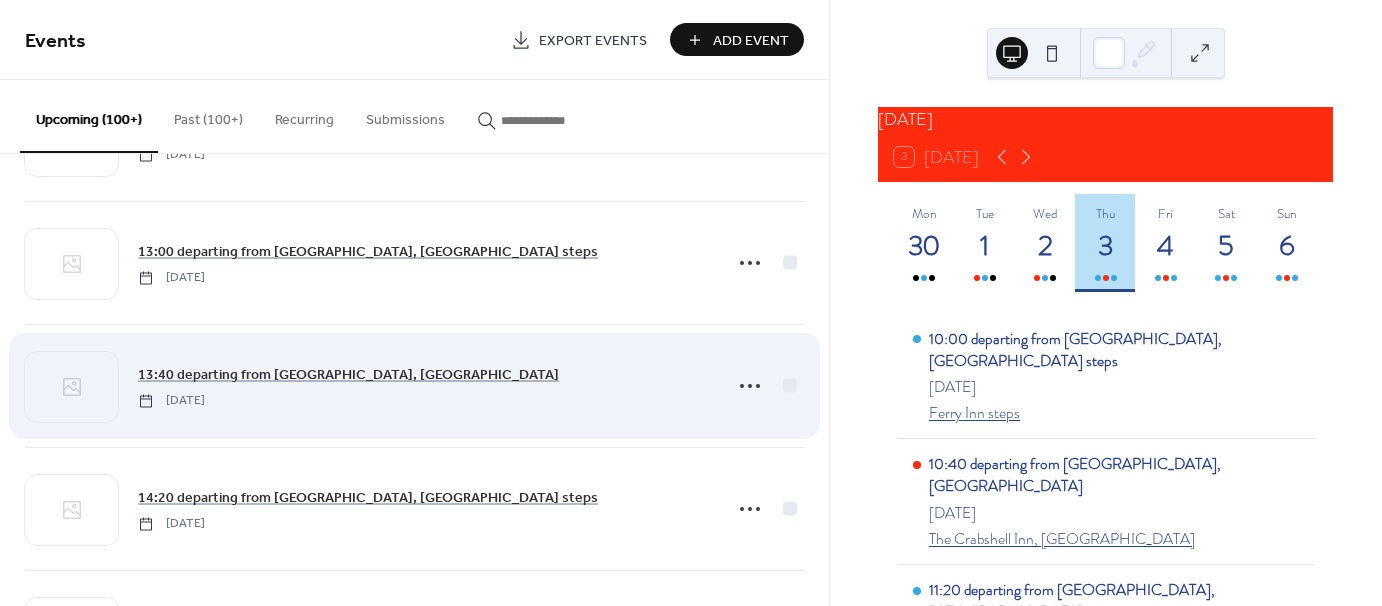scroll, scrollTop: 2200, scrollLeft: 0, axis: vertical 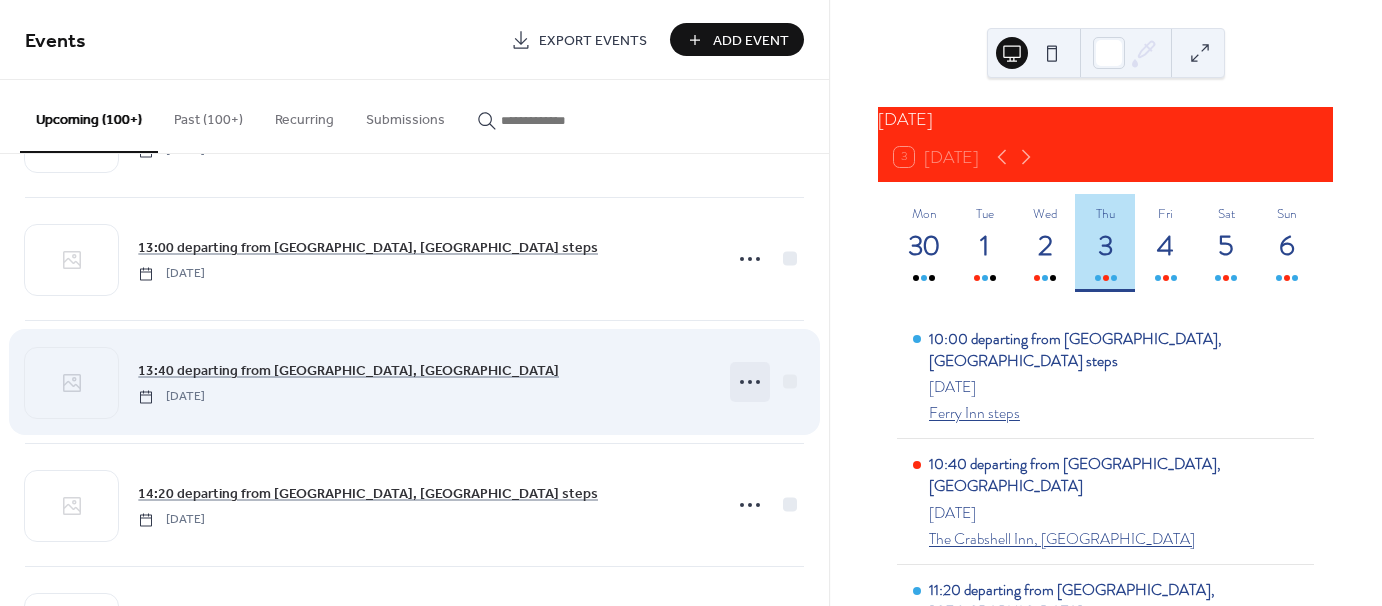 click 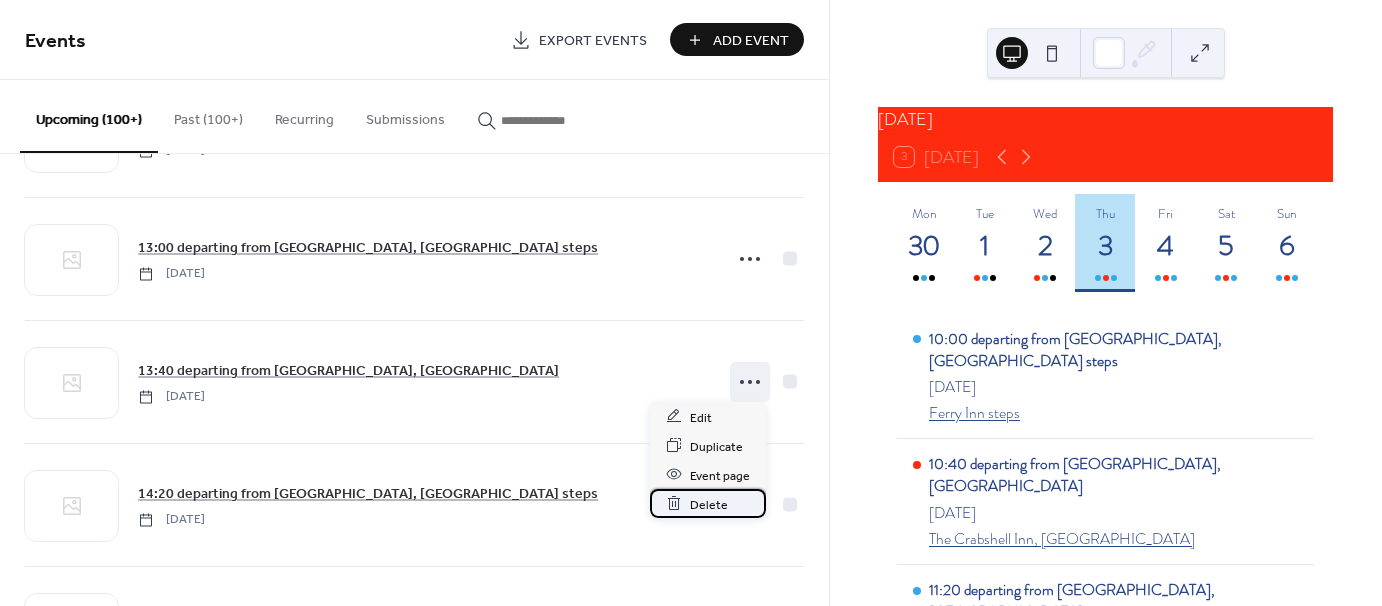 click on "Delete" at bounding box center (709, 504) 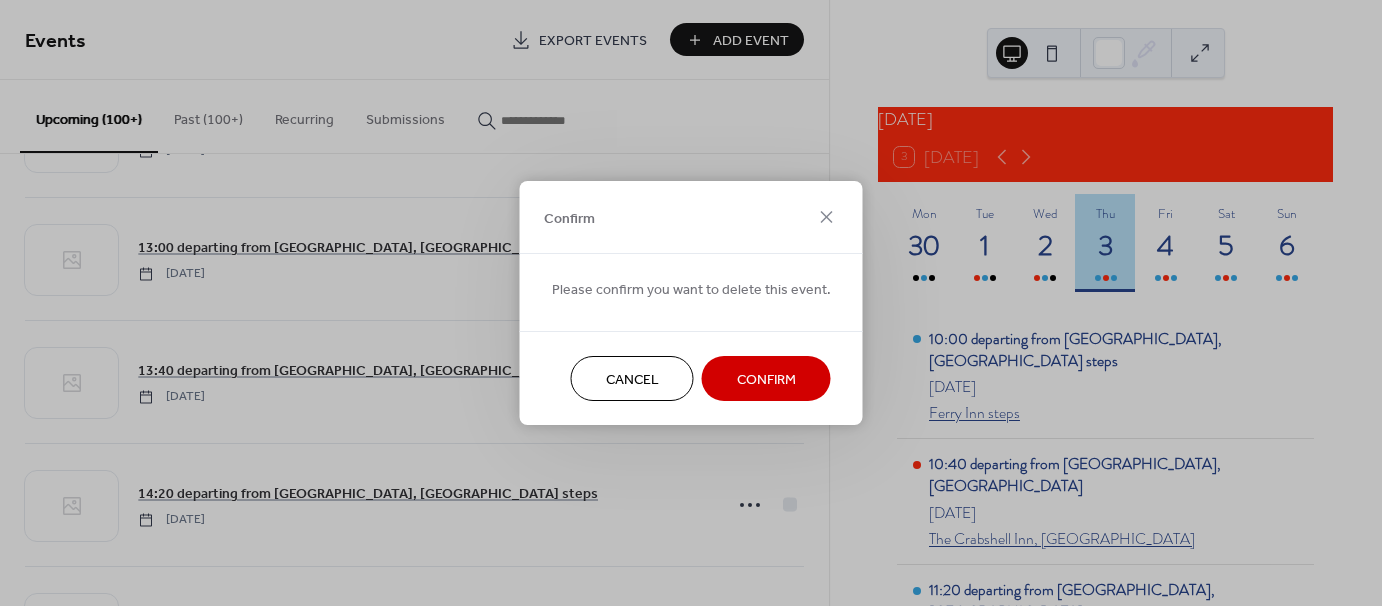 click on "Confirm" at bounding box center [766, 380] 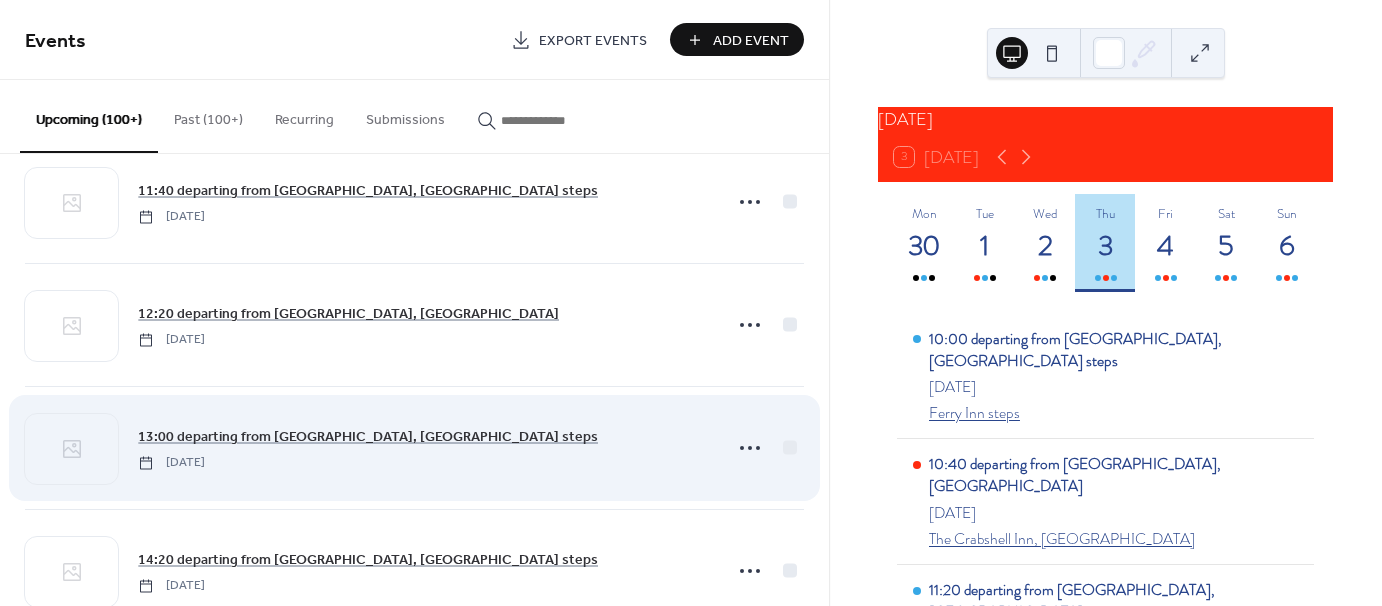 scroll, scrollTop: 2000, scrollLeft: 0, axis: vertical 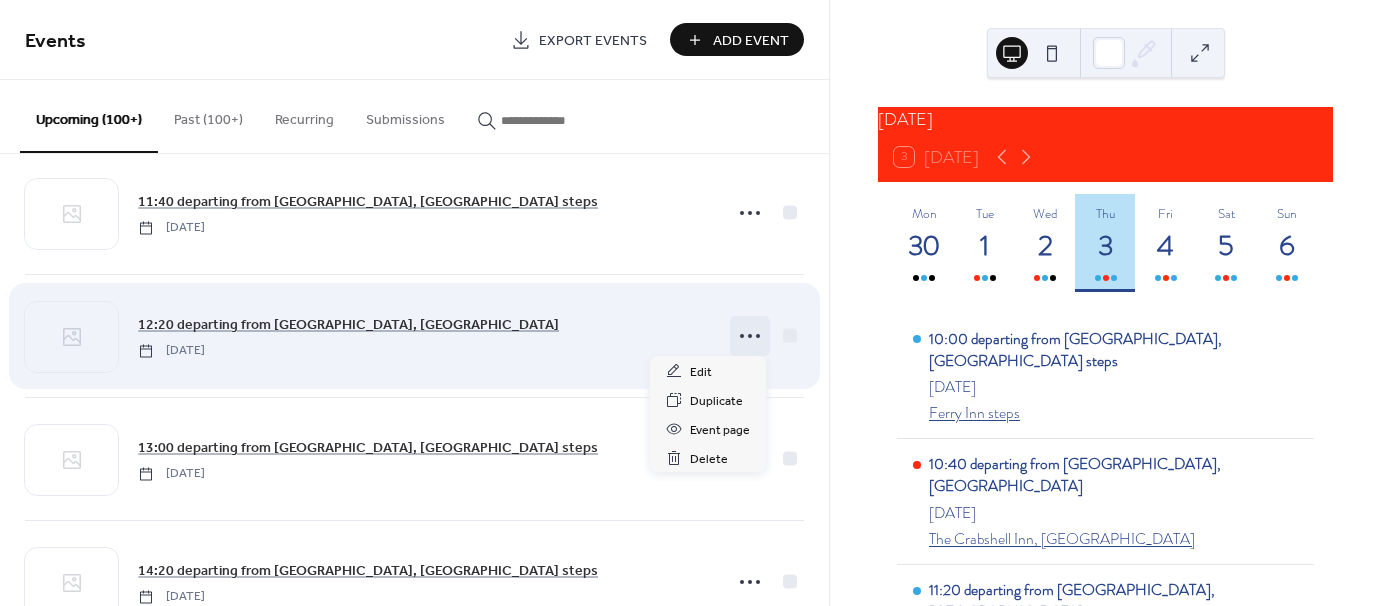 click 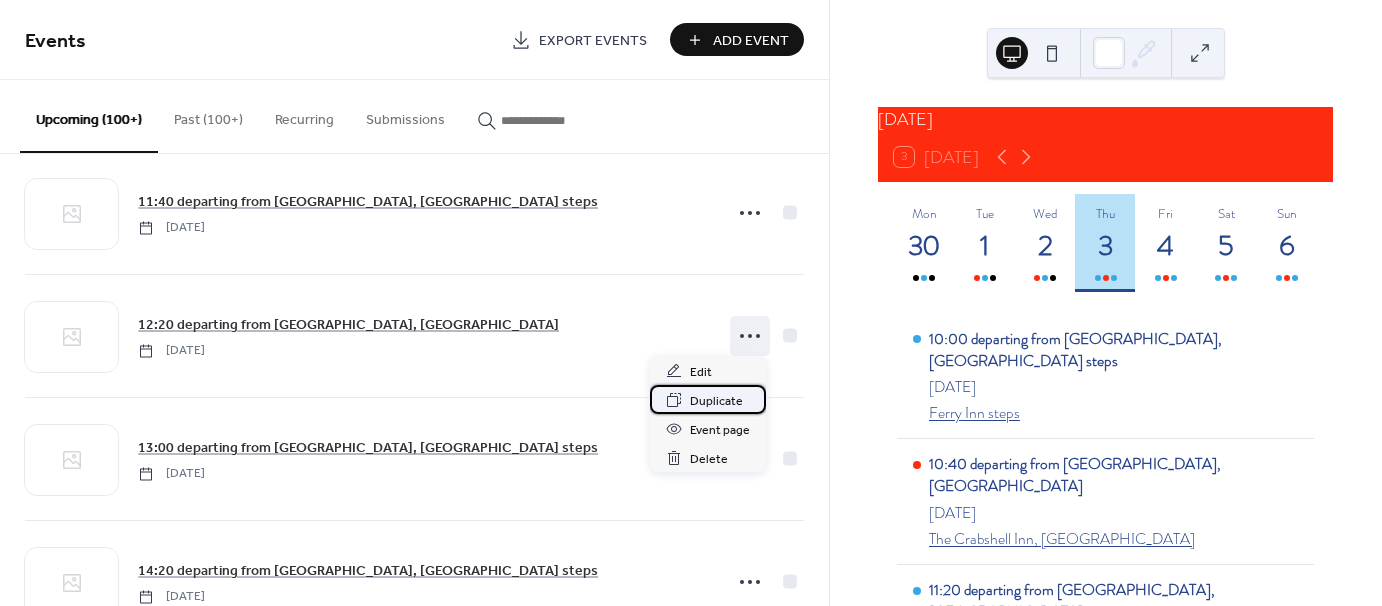 click on "Duplicate" at bounding box center (716, 401) 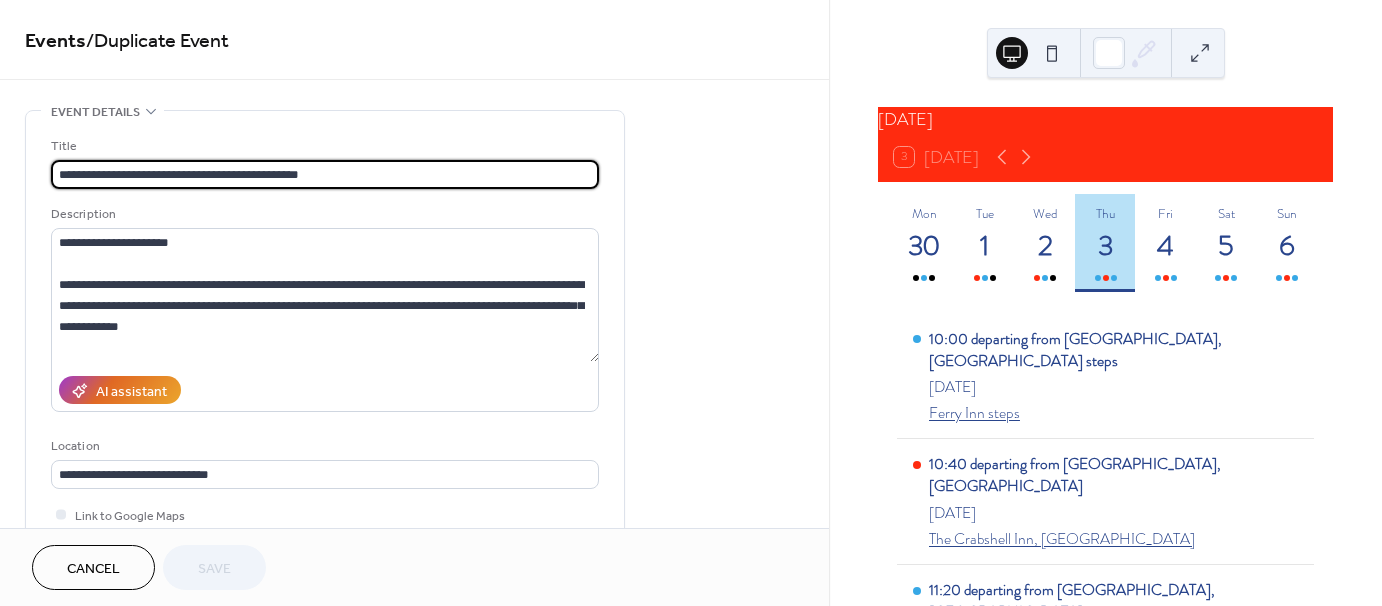 click on "**********" at bounding box center [325, 174] 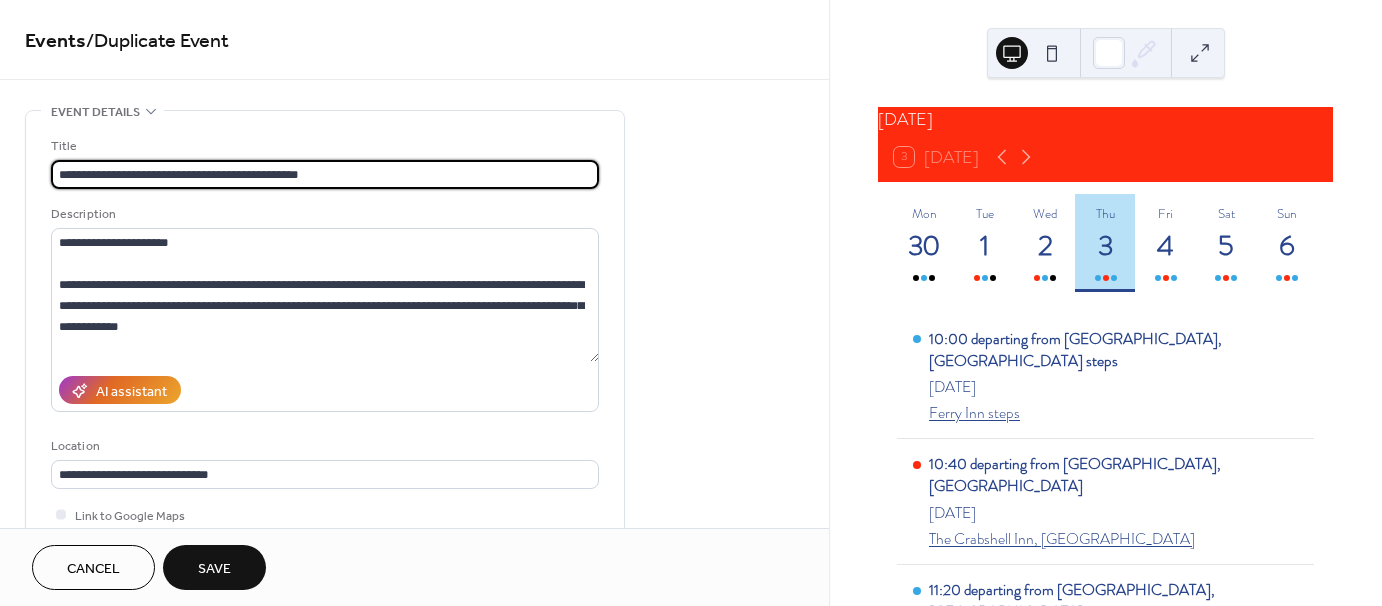 click on "**********" at bounding box center [325, 174] 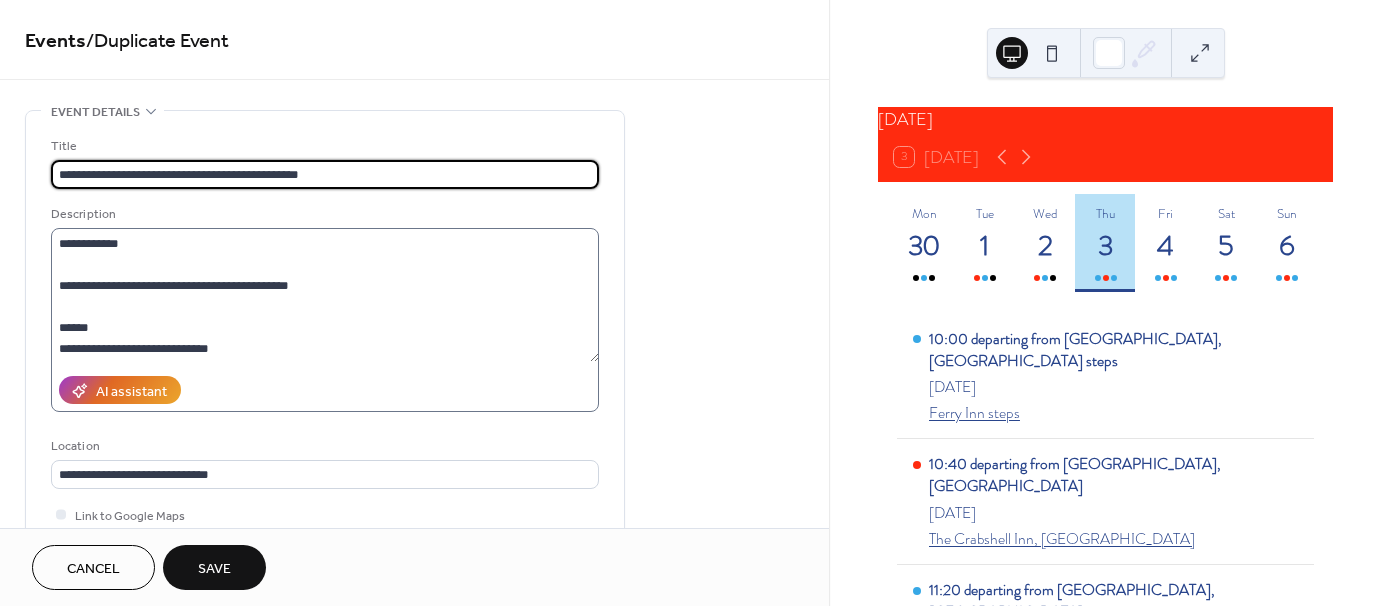 scroll, scrollTop: 84, scrollLeft: 0, axis: vertical 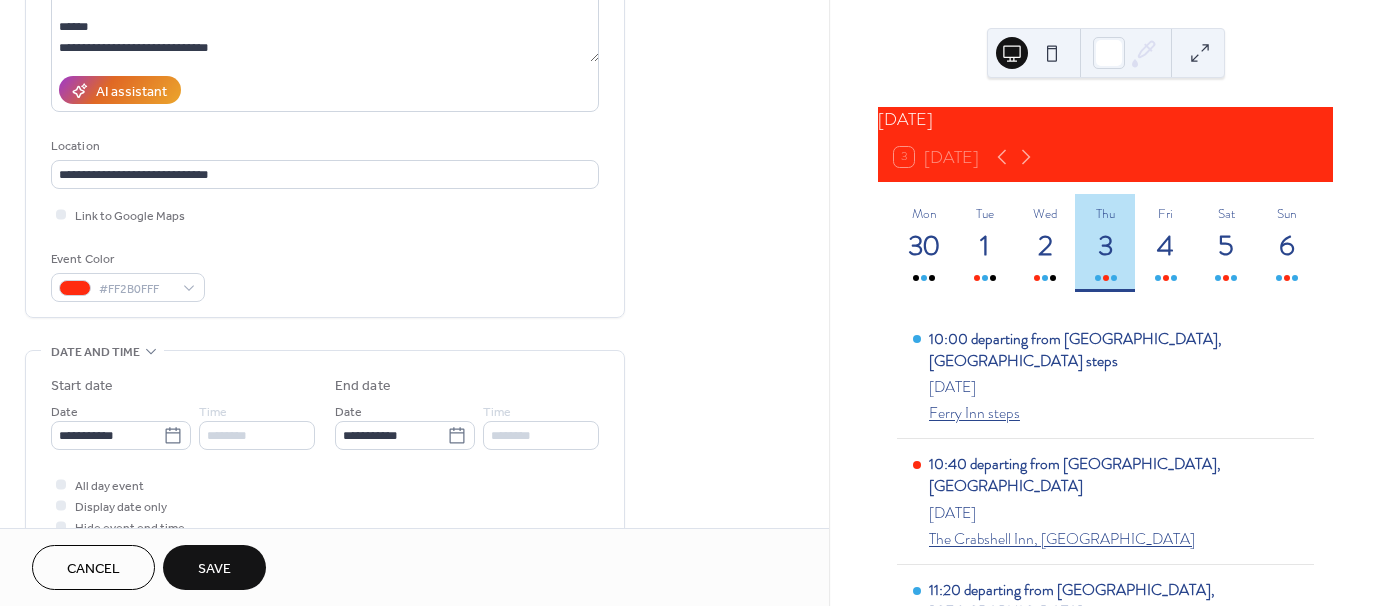 type on "**********" 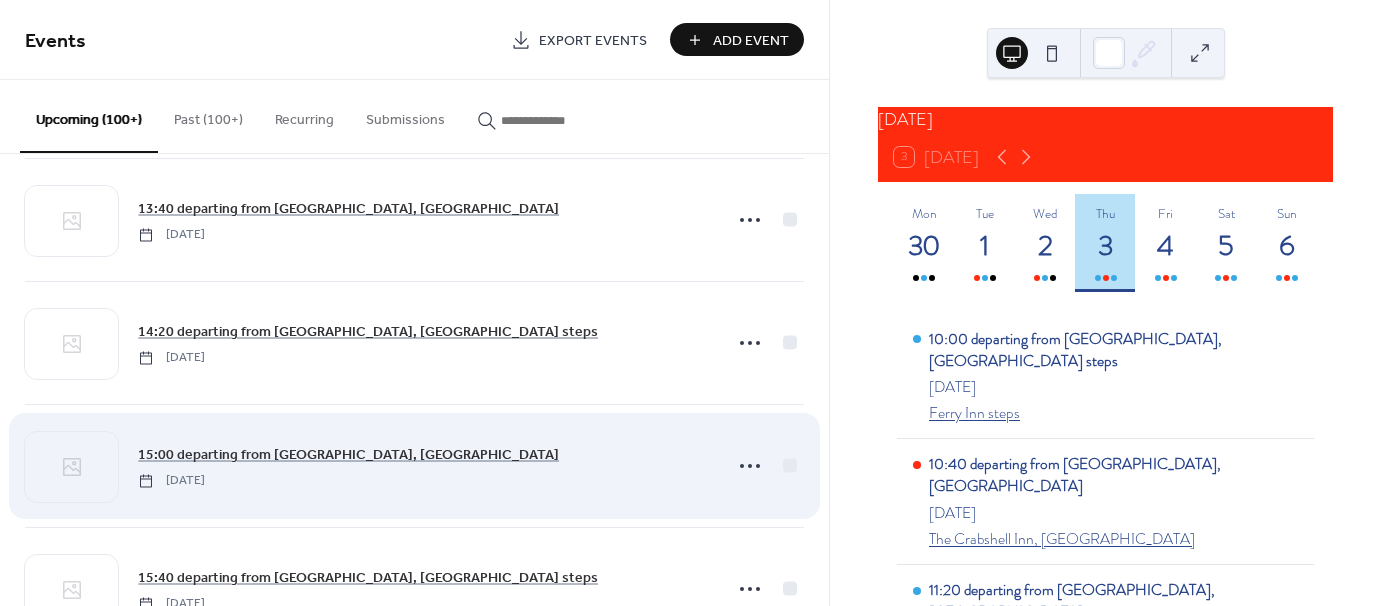 scroll, scrollTop: 2400, scrollLeft: 0, axis: vertical 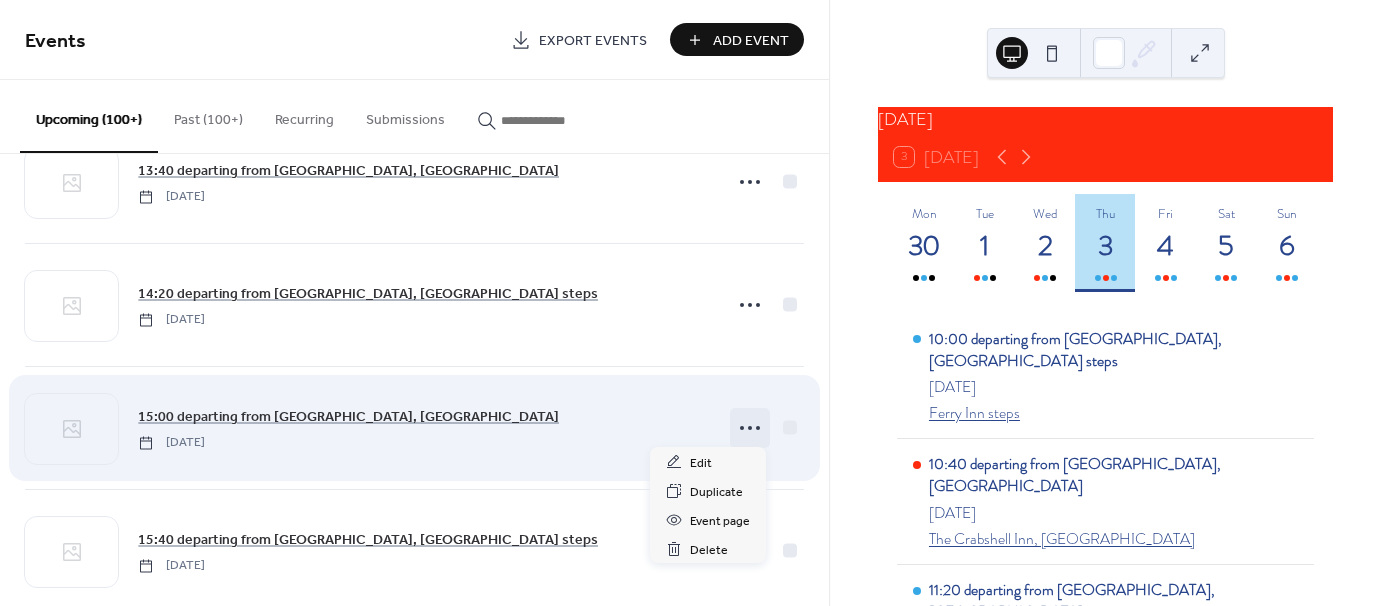 click 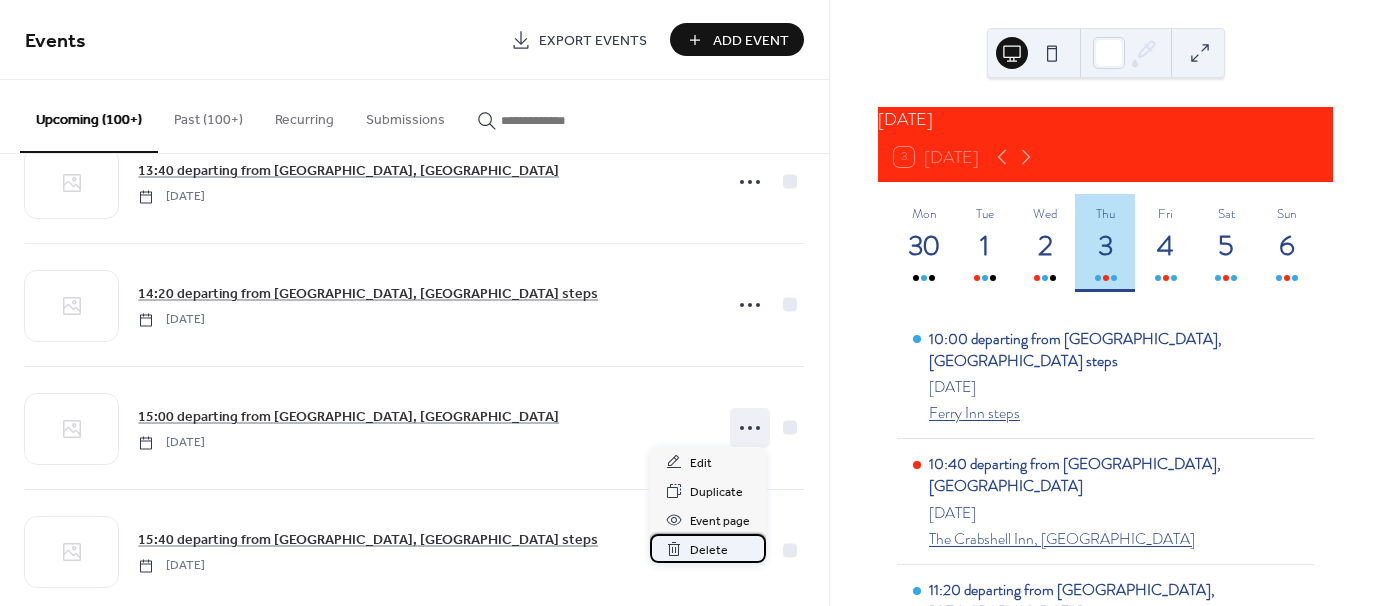click on "Delete" at bounding box center [709, 550] 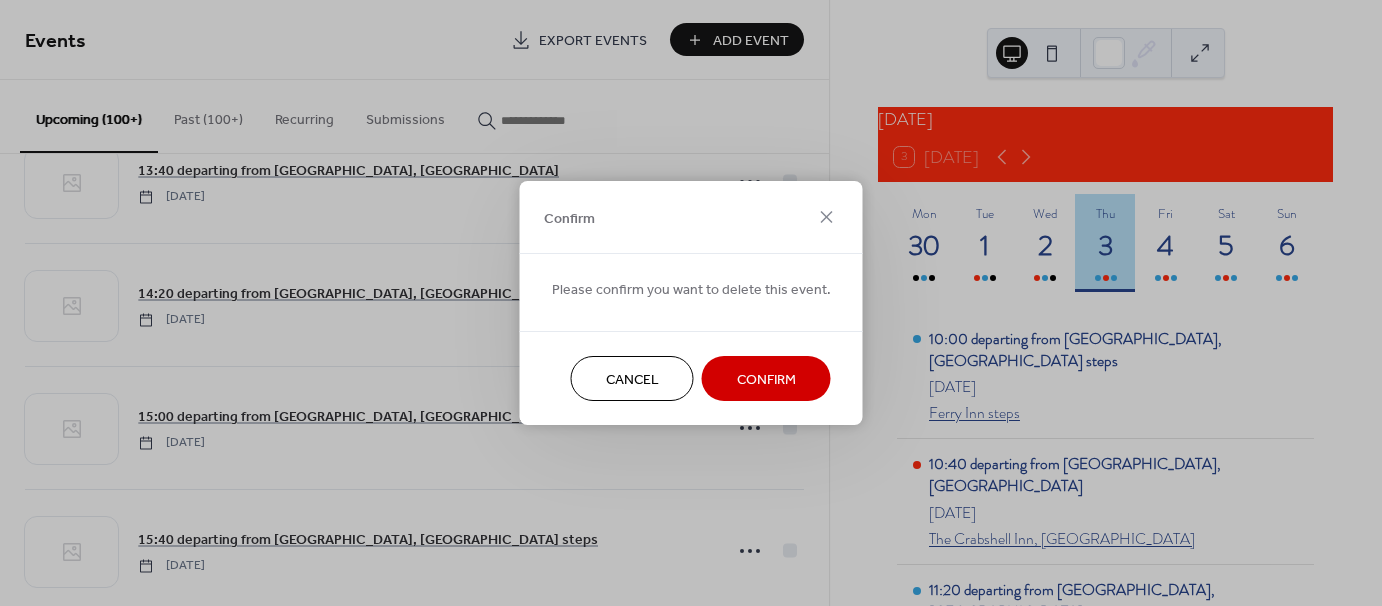 click on "Confirm" at bounding box center (766, 380) 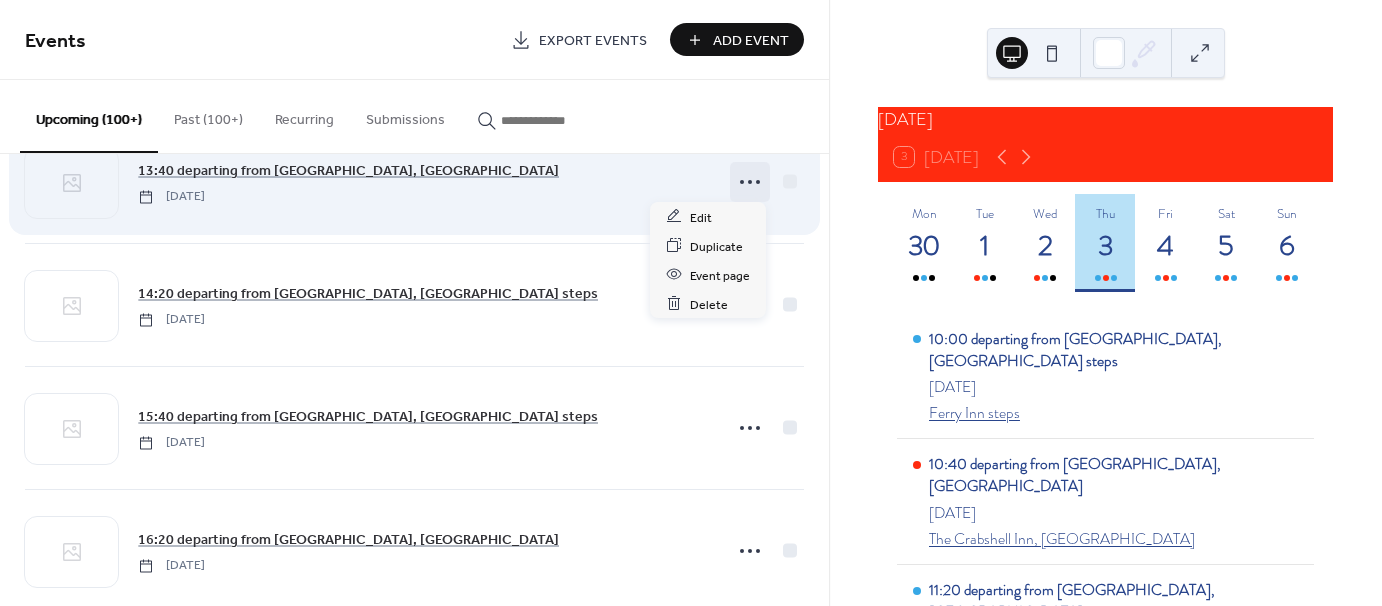 click 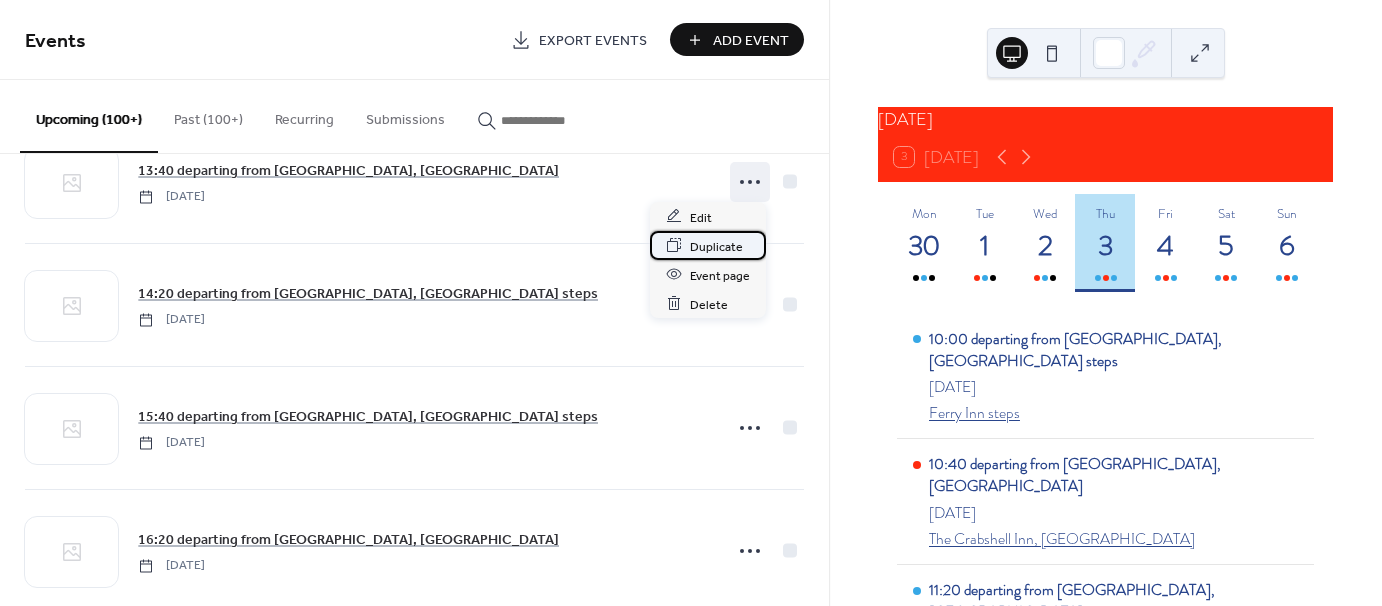 click on "Duplicate" at bounding box center [716, 246] 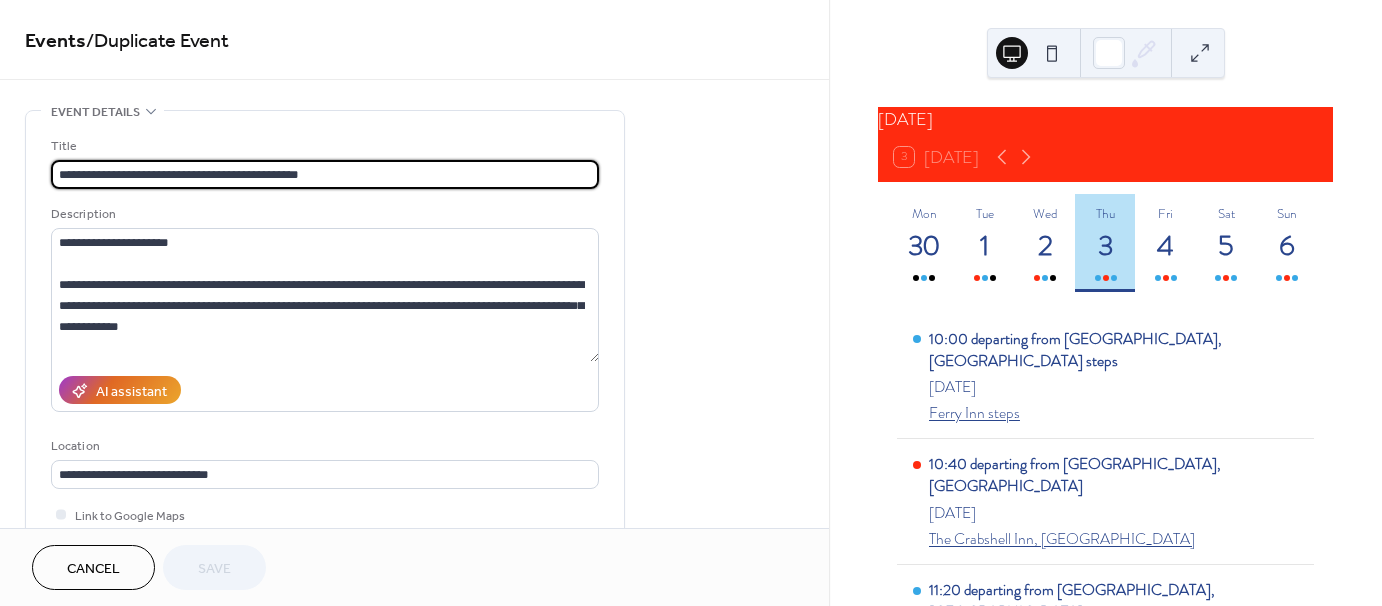 click on "**********" at bounding box center (325, 174) 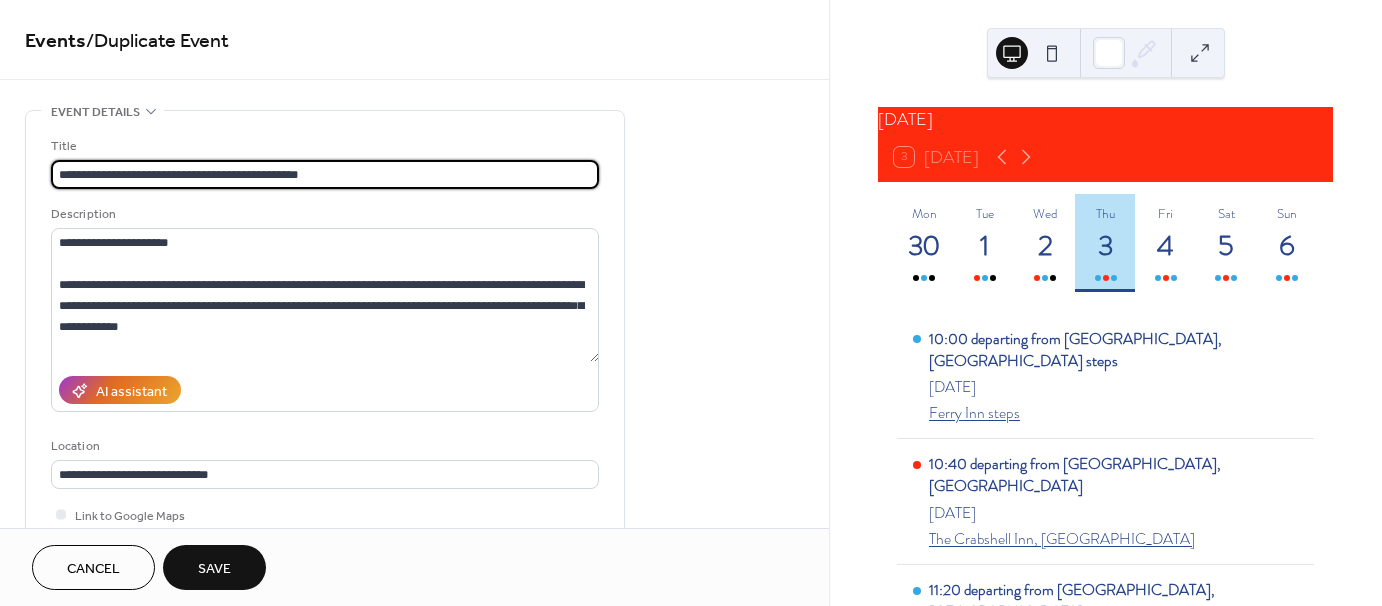 click on "**********" at bounding box center (325, 174) 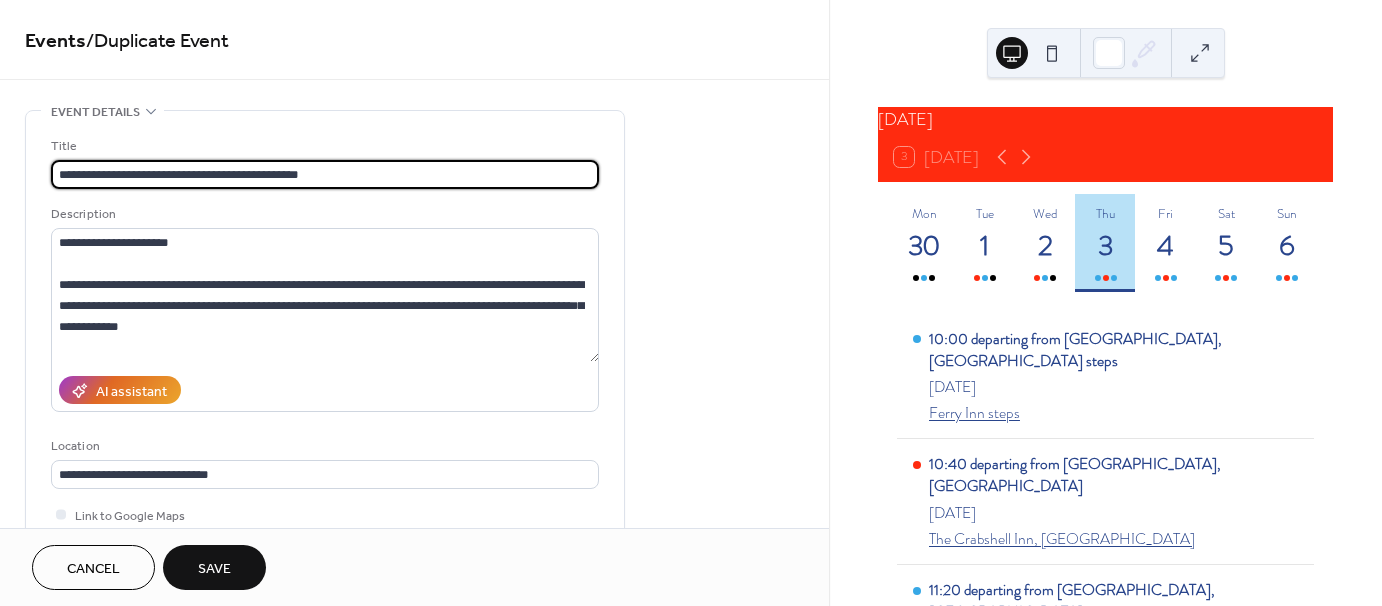 click on "**********" at bounding box center [325, 174] 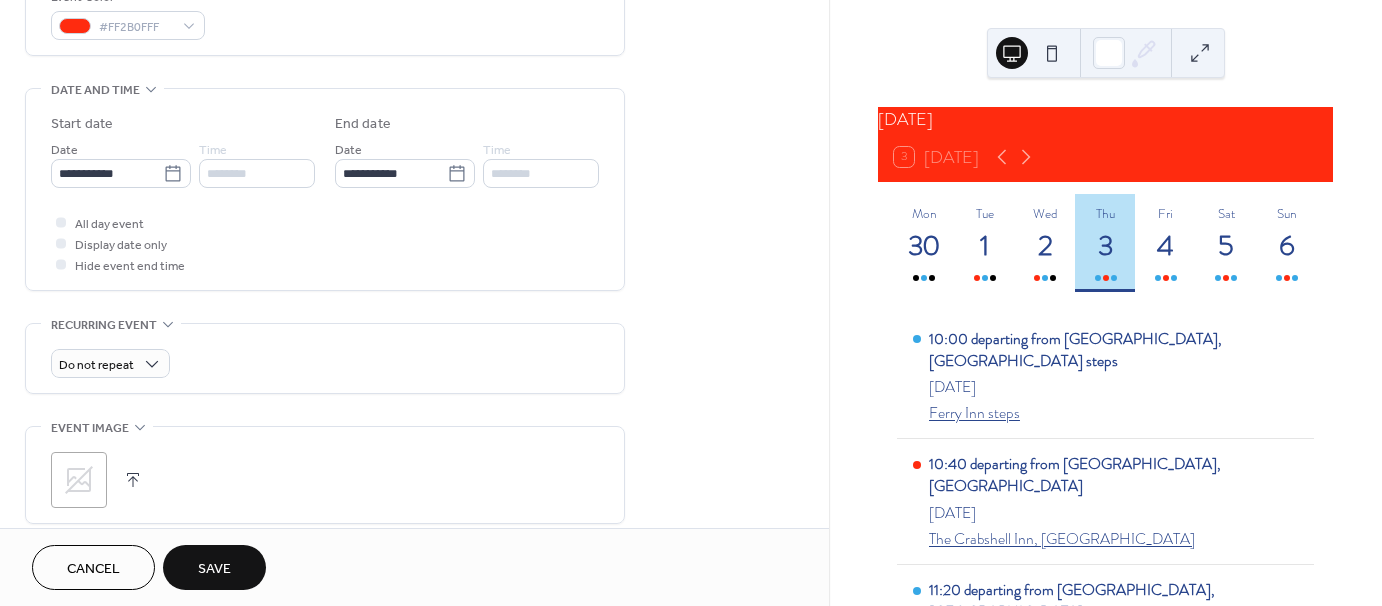 scroll, scrollTop: 497, scrollLeft: 0, axis: vertical 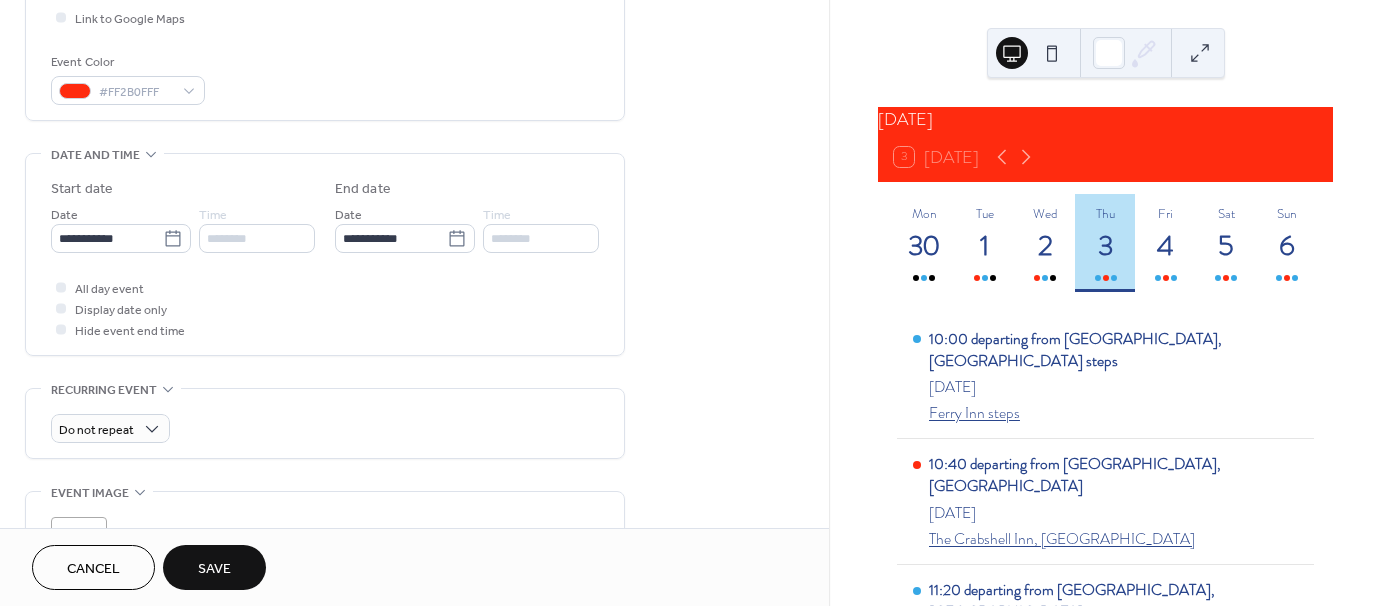 type on "**********" 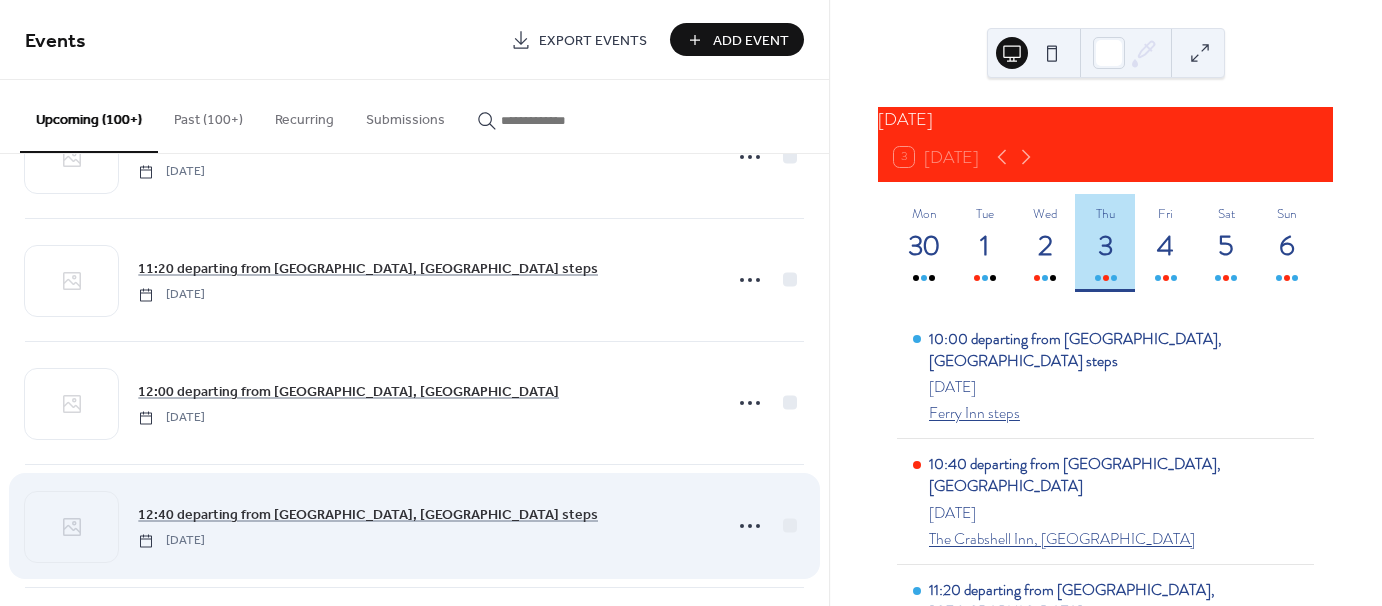 scroll, scrollTop: 200, scrollLeft: 0, axis: vertical 